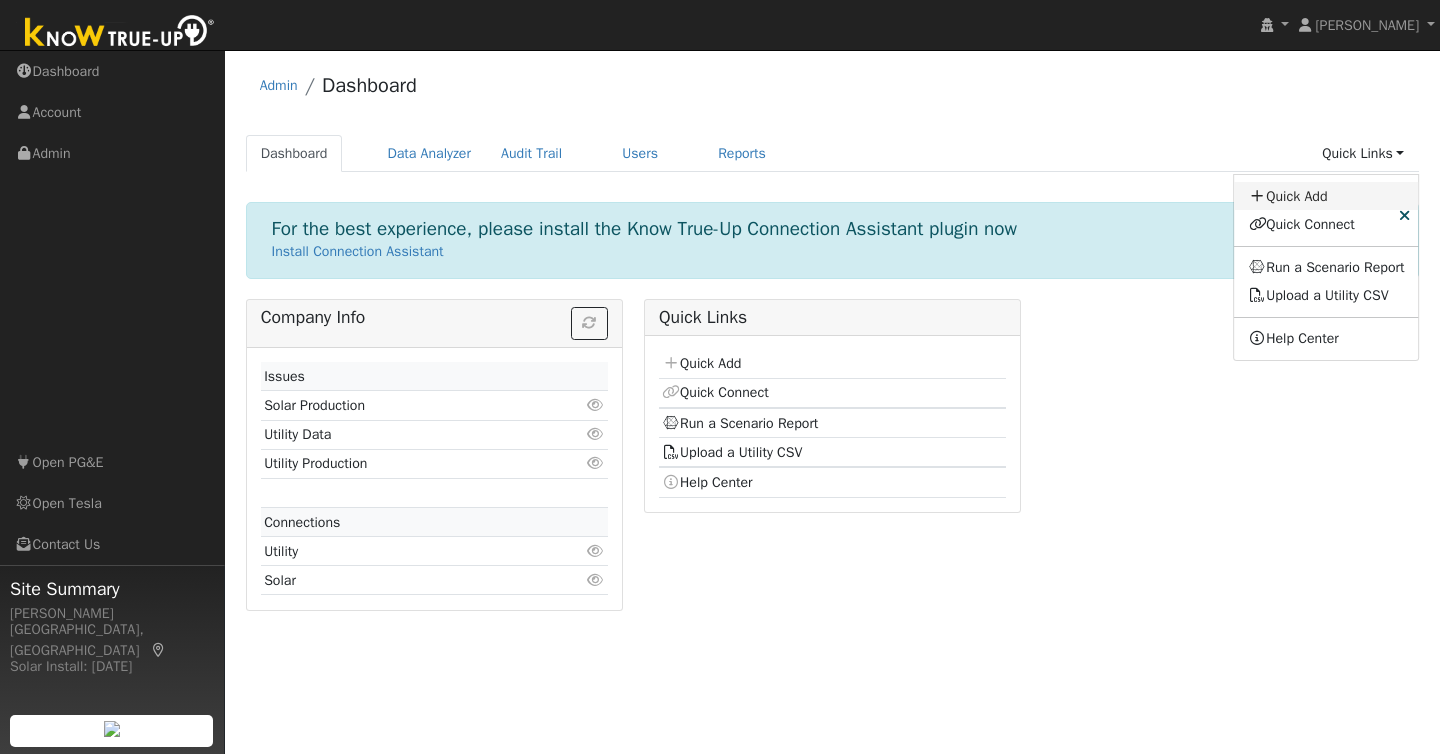 scroll, scrollTop: 0, scrollLeft: 0, axis: both 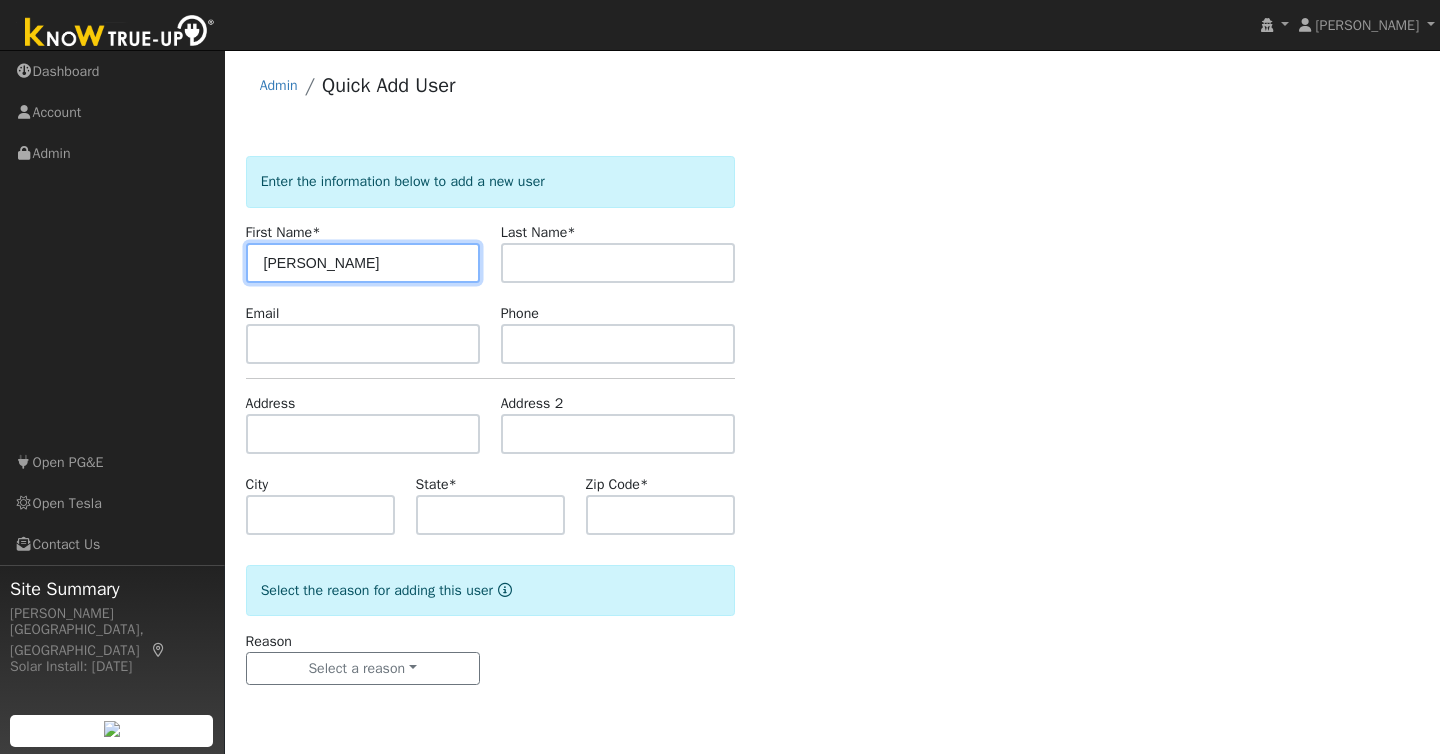 type on "Matt" 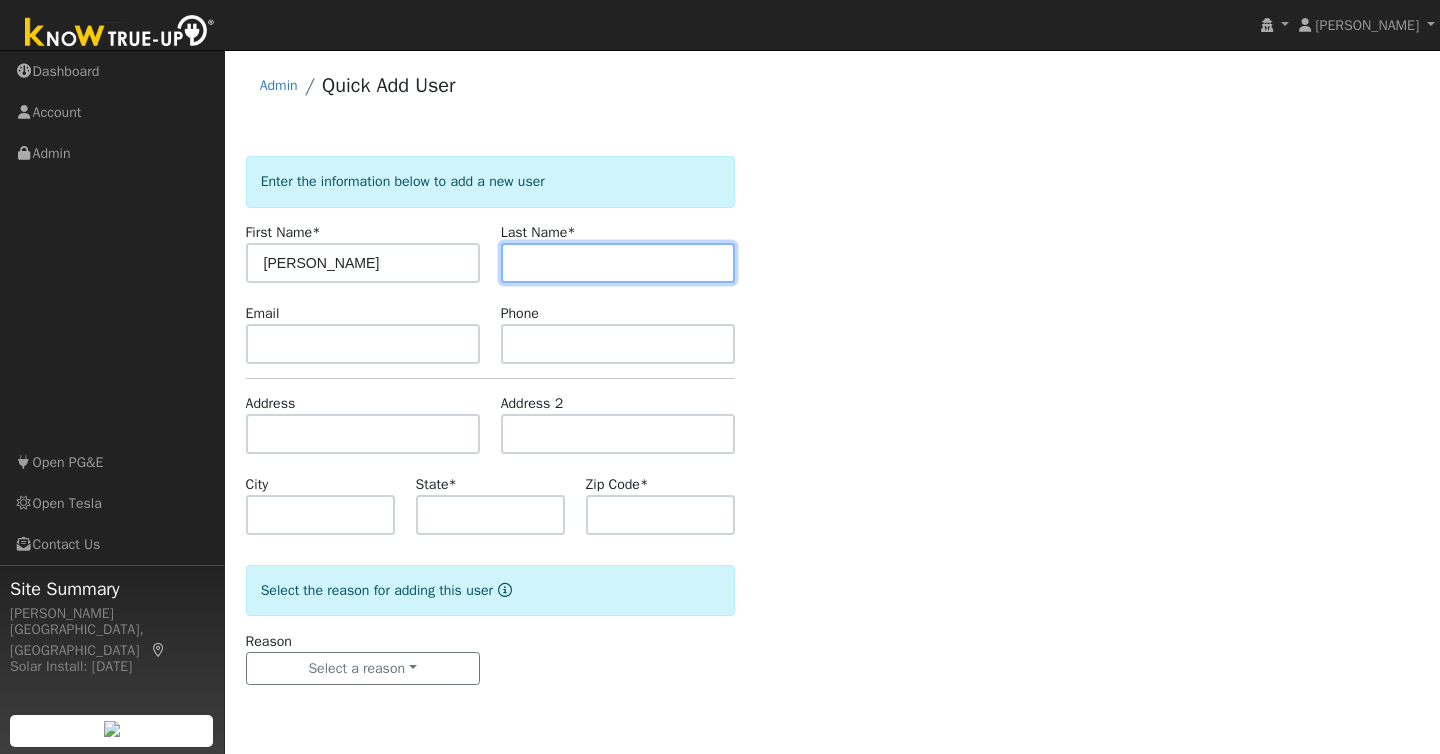 click at bounding box center [618, 263] 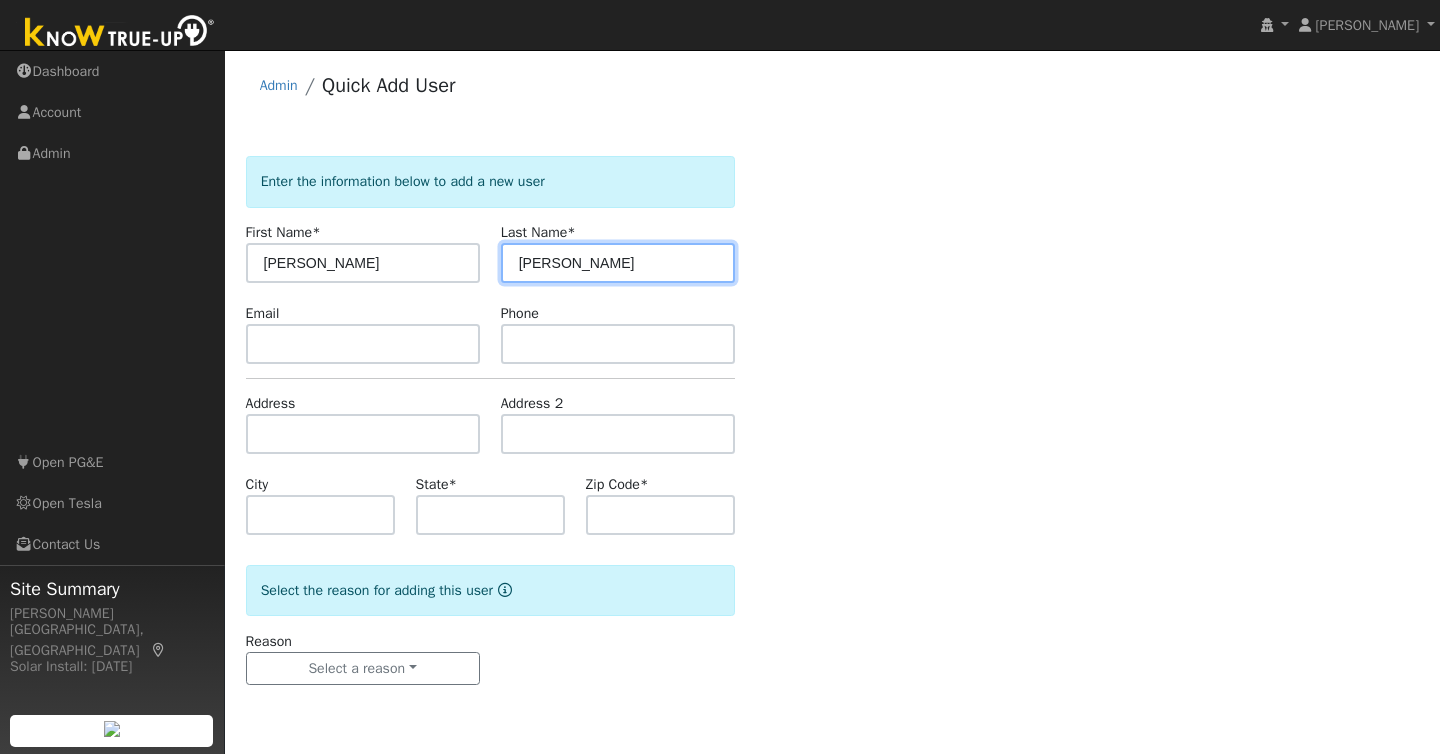 type on "Ramirez" 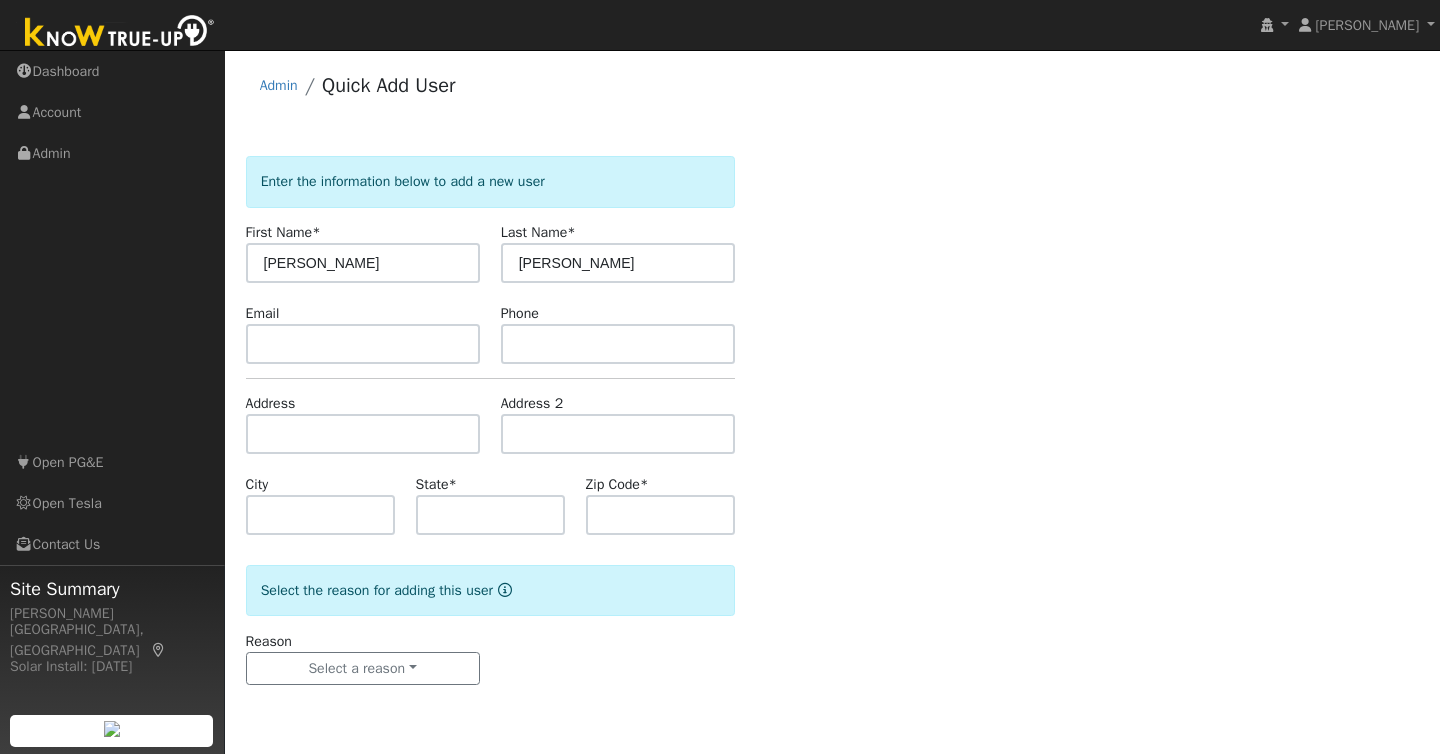 click on "Enter the information below to add a new user First Name  * Matt Last Name  * Ramirez Email Phone Address Address 2 City State  * Zip Code  *  Select the reason for adding this user  Reason Select a reason New lead New customer adding solar New customer has solar Settings Salesperson Requested Utility Requested Inverter Enable Access Email Notifications No Emails No Emails Weekly Emails Monthly Emails" 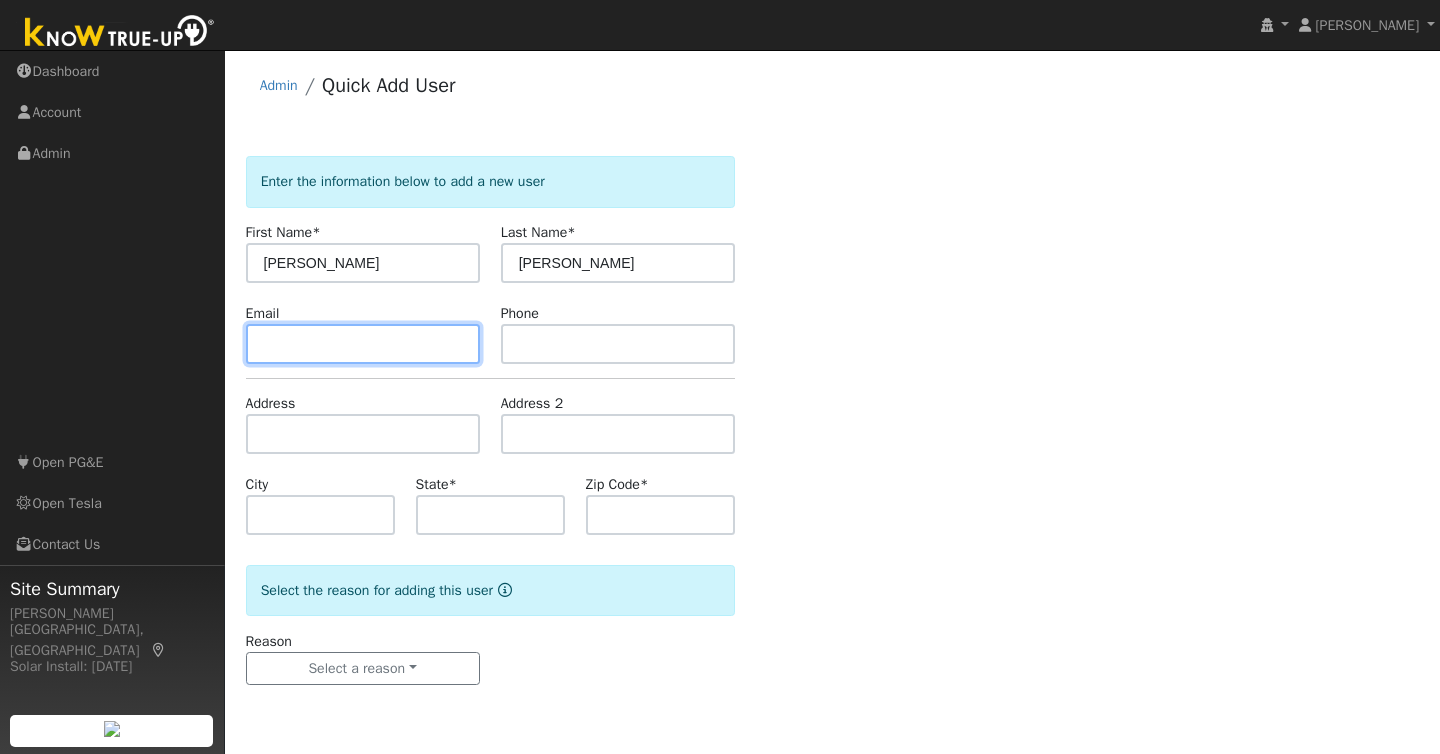 click at bounding box center (363, 344) 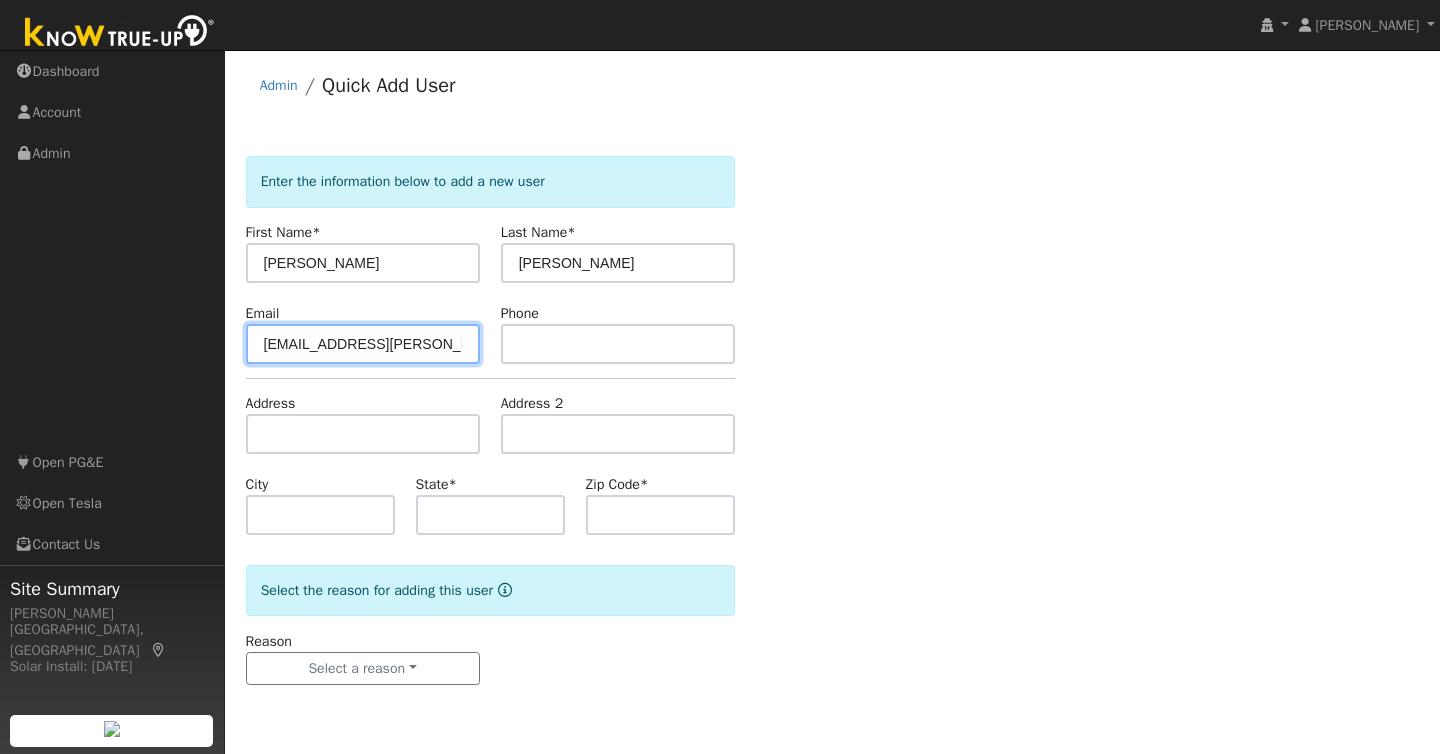 type on "[EMAIL_ADDRESS][PERSON_NAME][DOMAIN_NAME]" 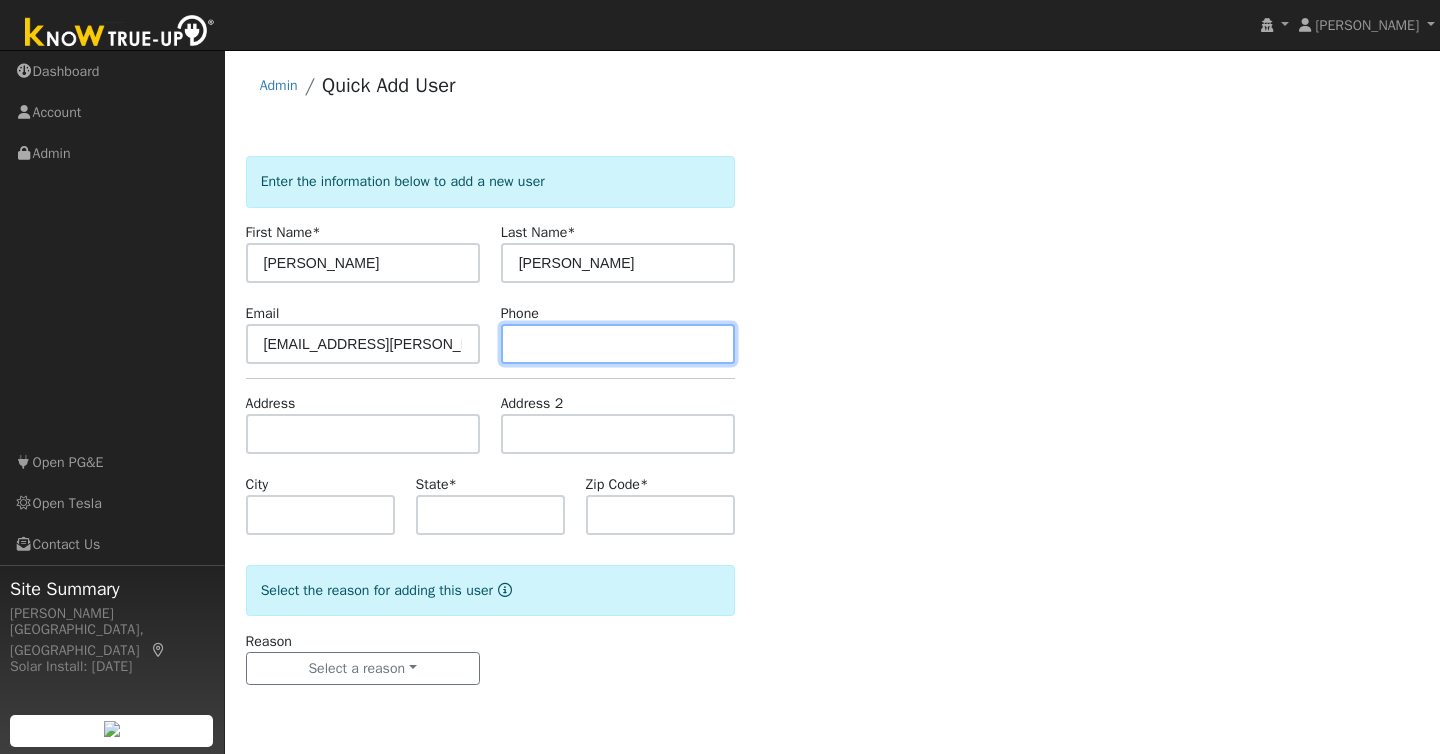 click at bounding box center (618, 344) 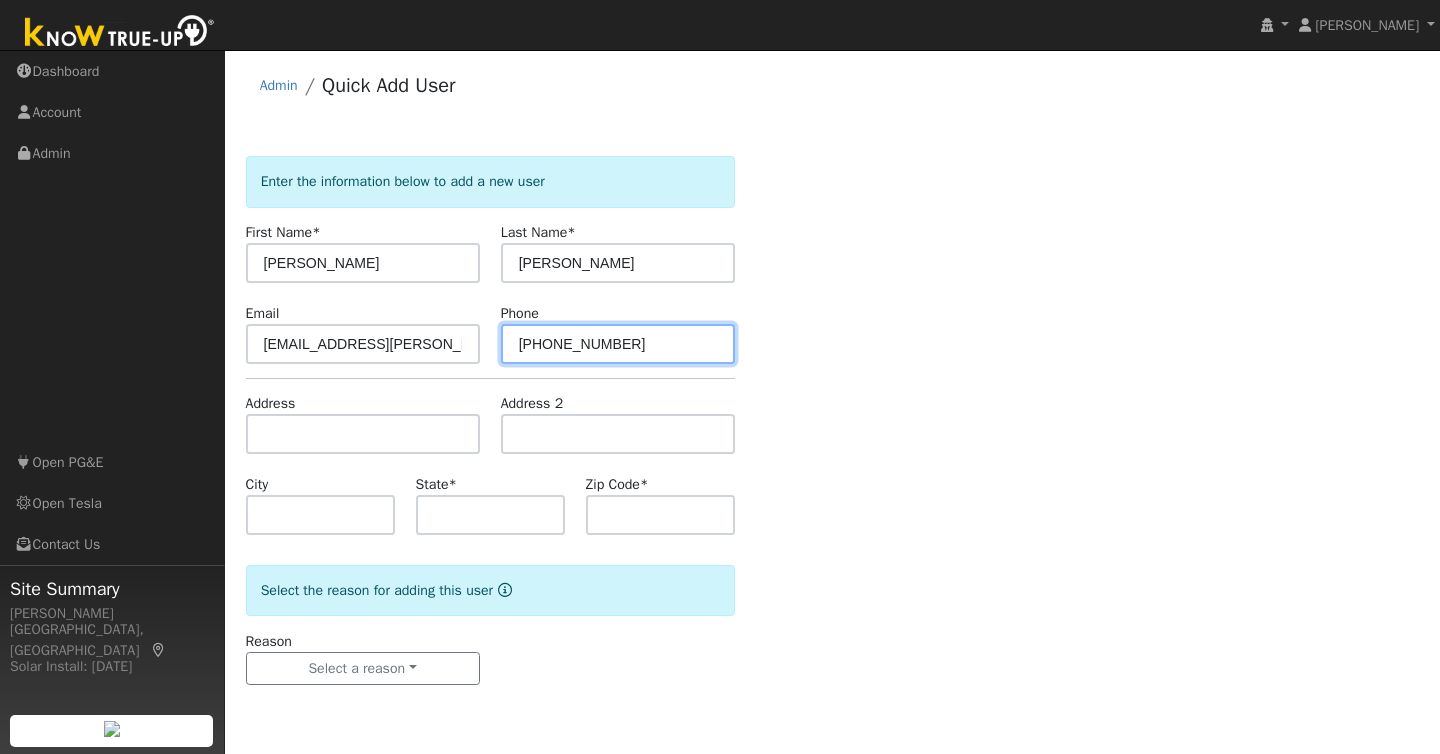 type on "(925) 922-1015" 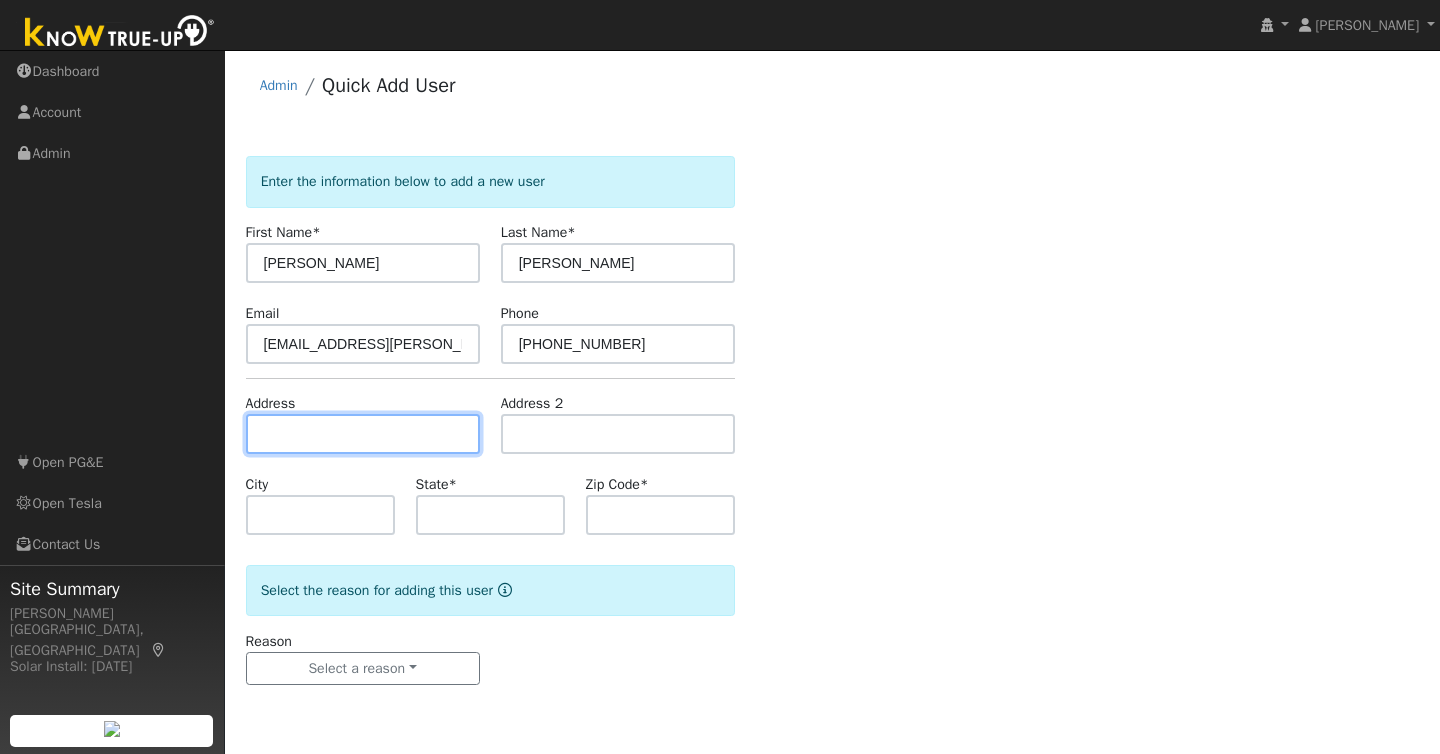 click at bounding box center (363, 434) 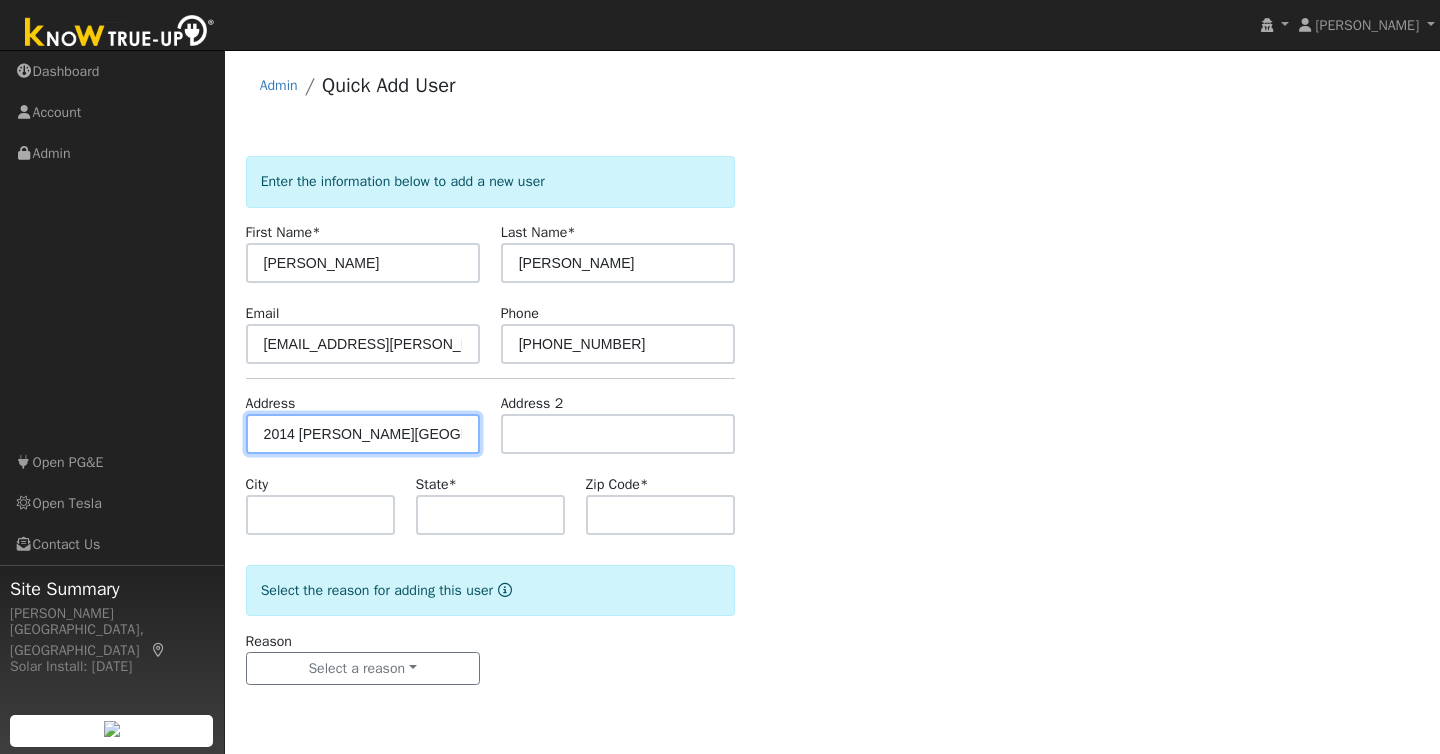scroll, scrollTop: 0, scrollLeft: 56, axis: horizontal 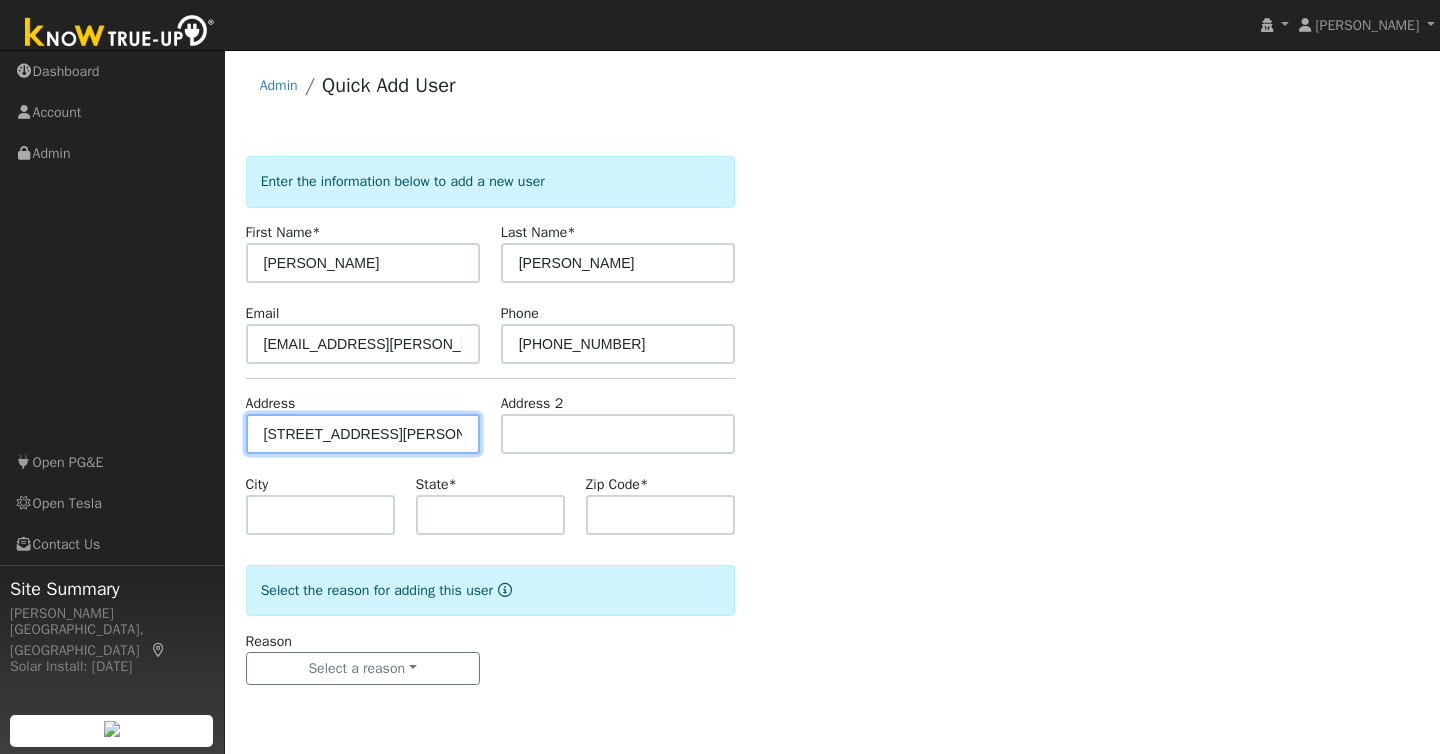 type on "2014 Rovello Loop" 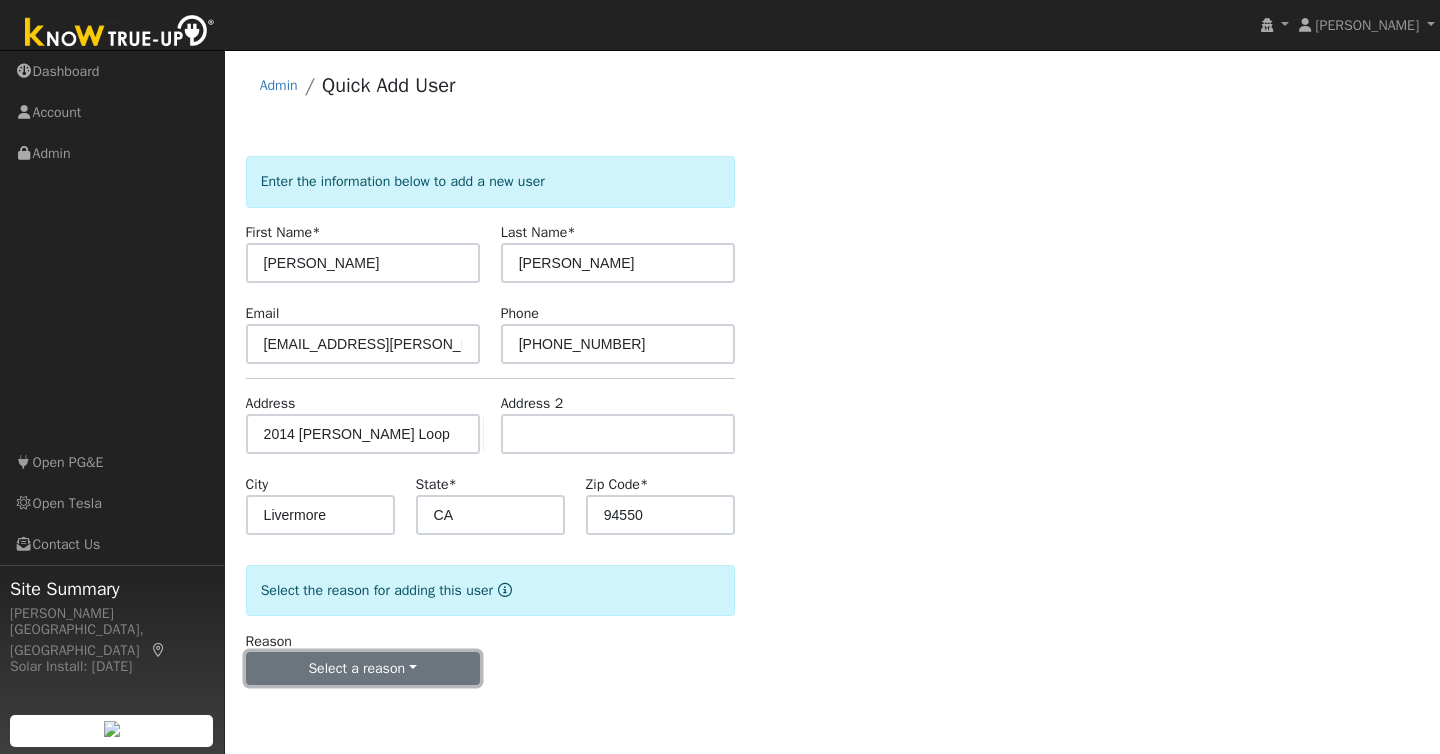 click on "Select a reason" at bounding box center (363, 669) 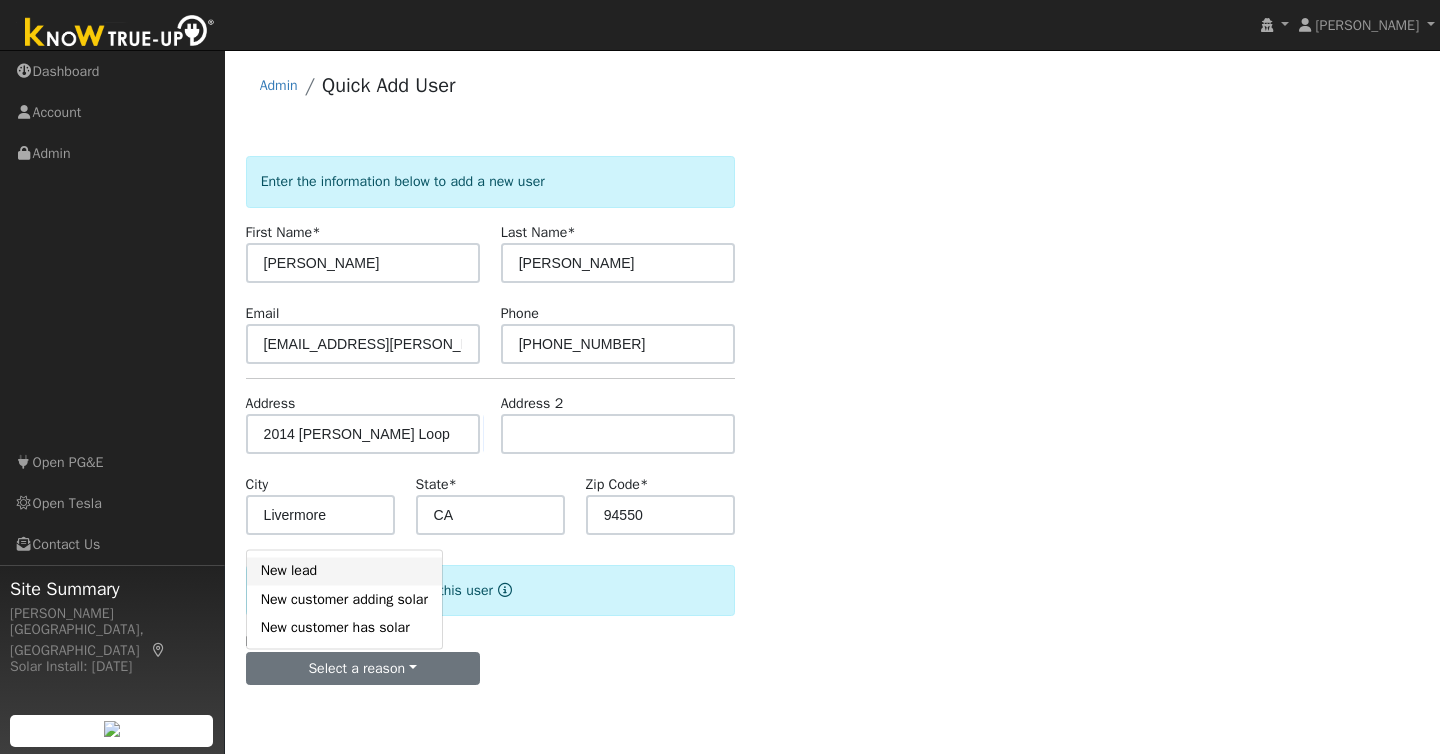 click on "New lead" at bounding box center [344, 571] 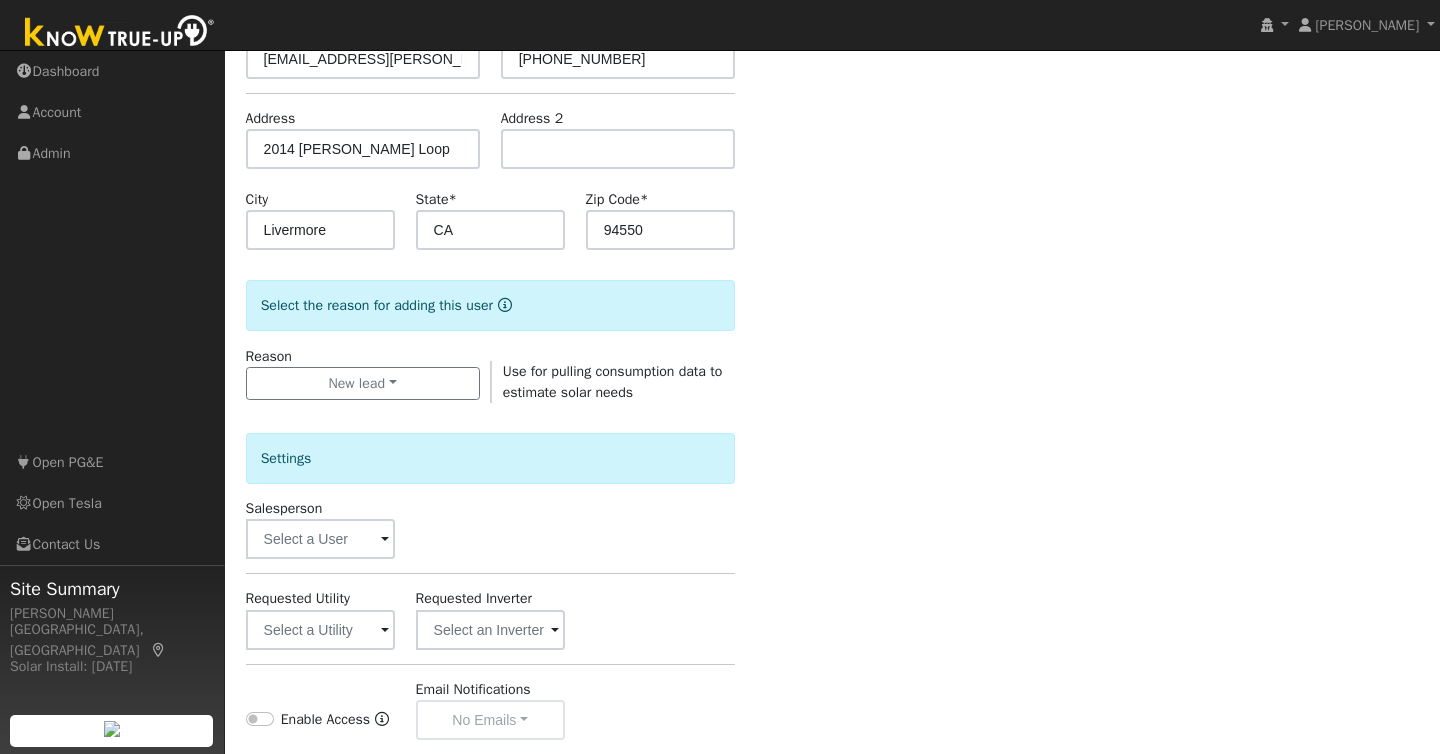 scroll, scrollTop: 332, scrollLeft: 0, axis: vertical 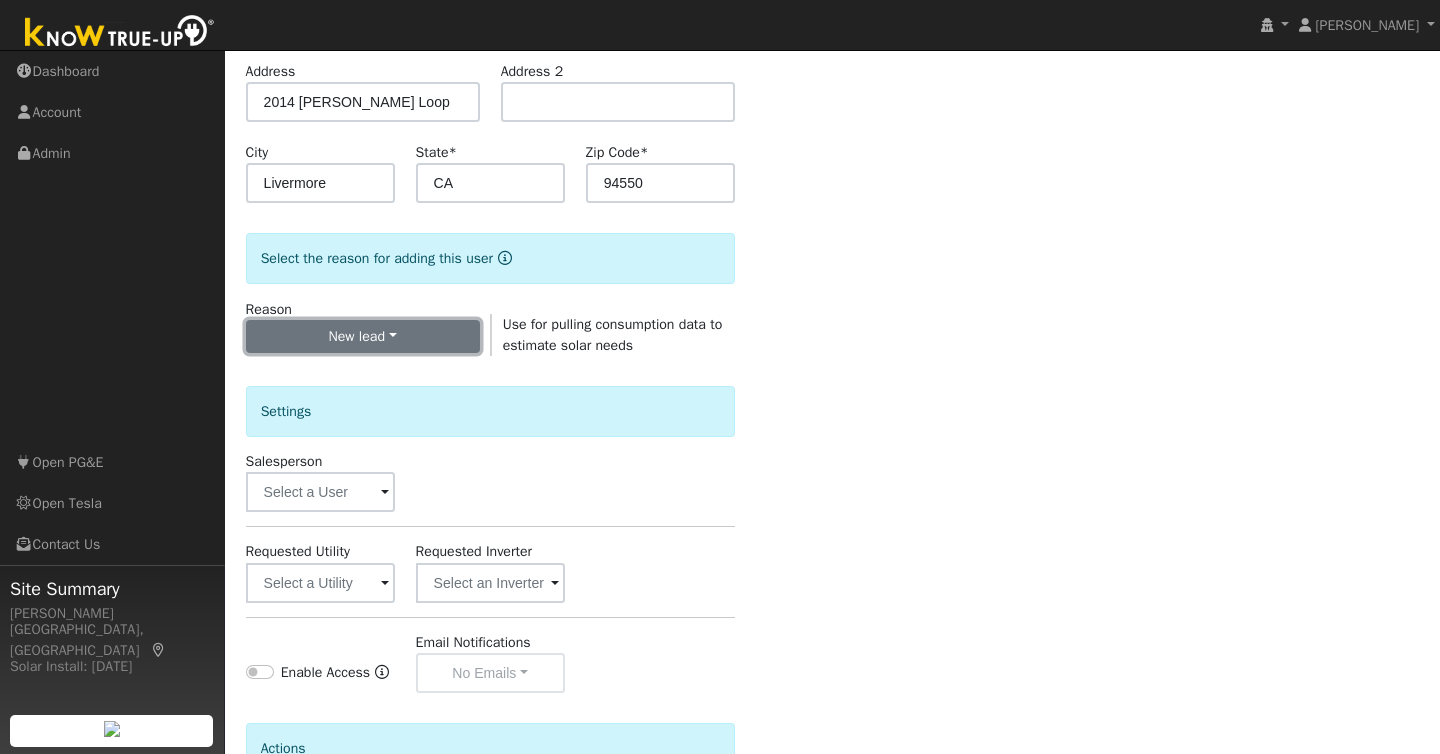 click on "New lead" at bounding box center (363, 337) 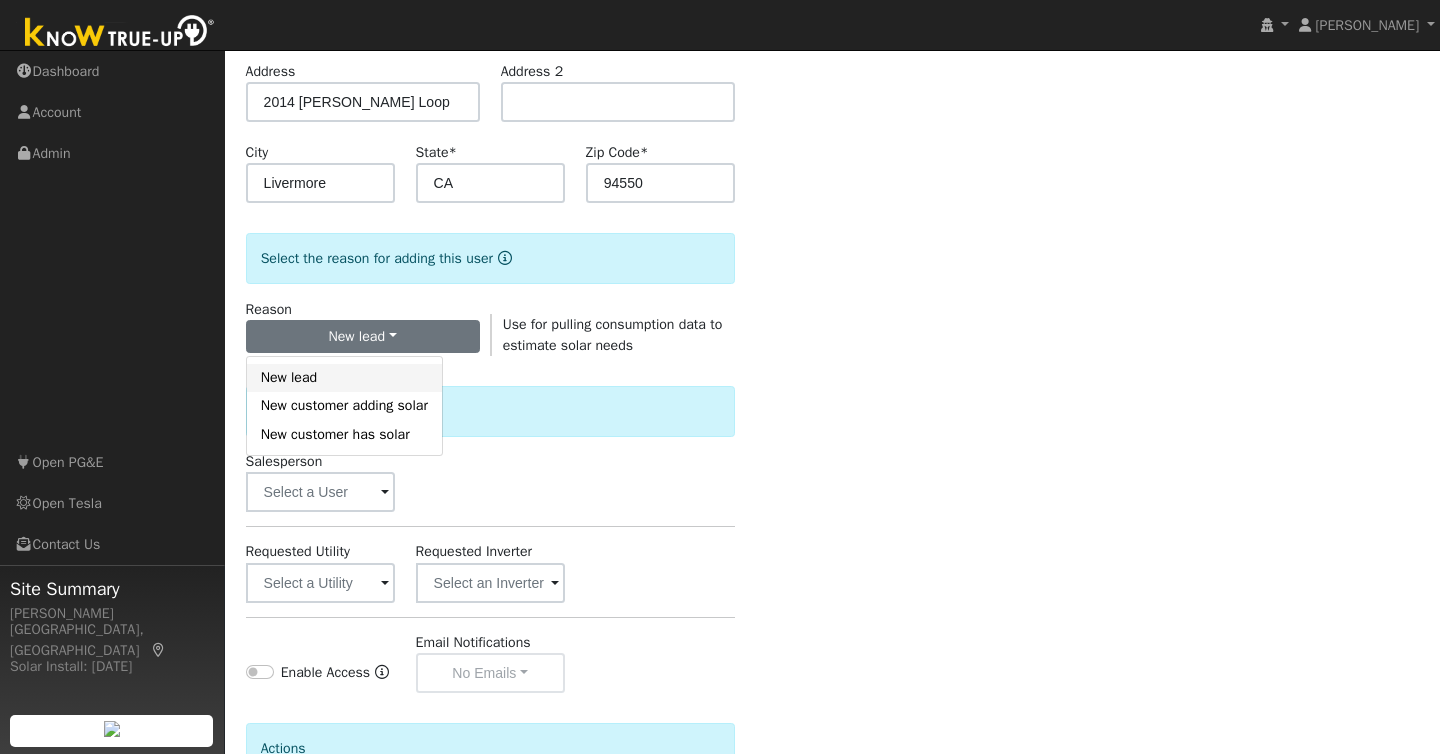 click on "New lead" at bounding box center [344, 378] 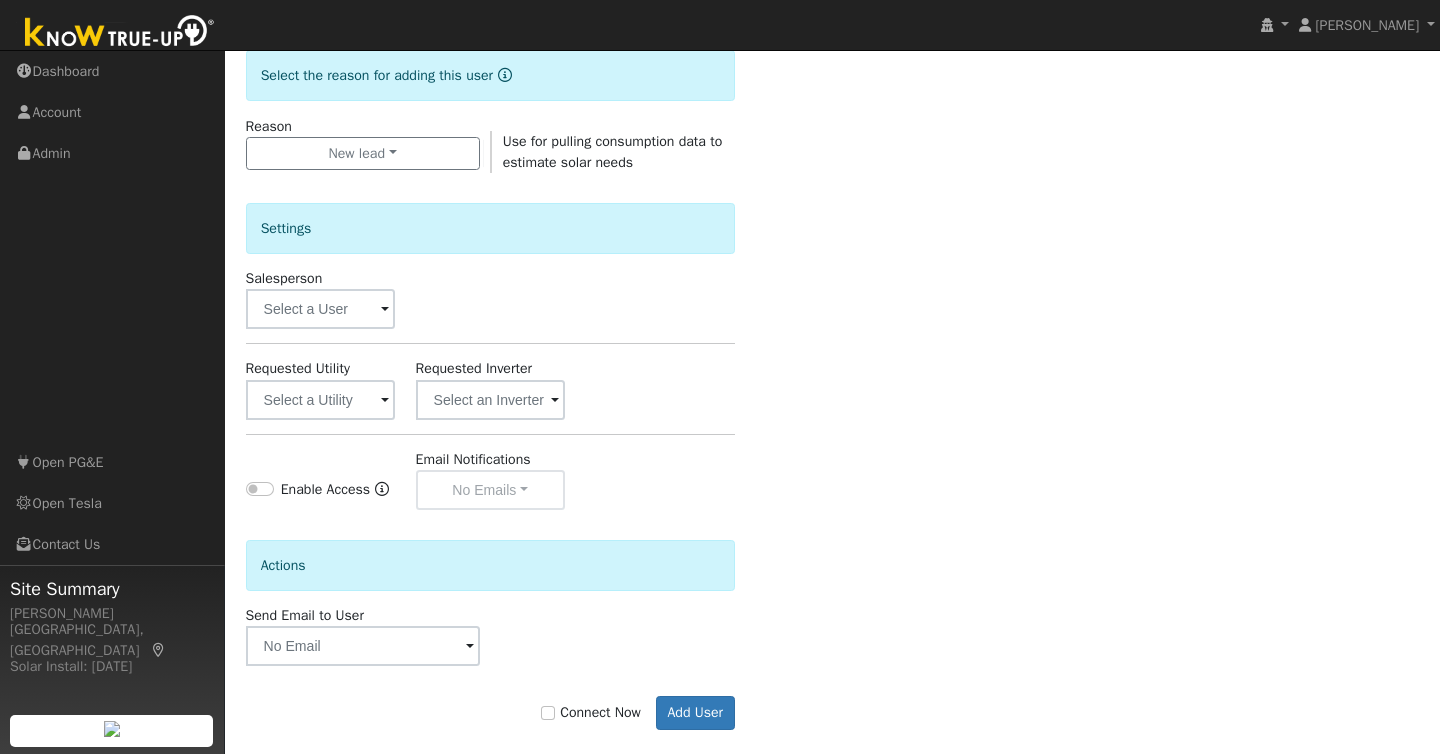 scroll, scrollTop: 541, scrollLeft: 0, axis: vertical 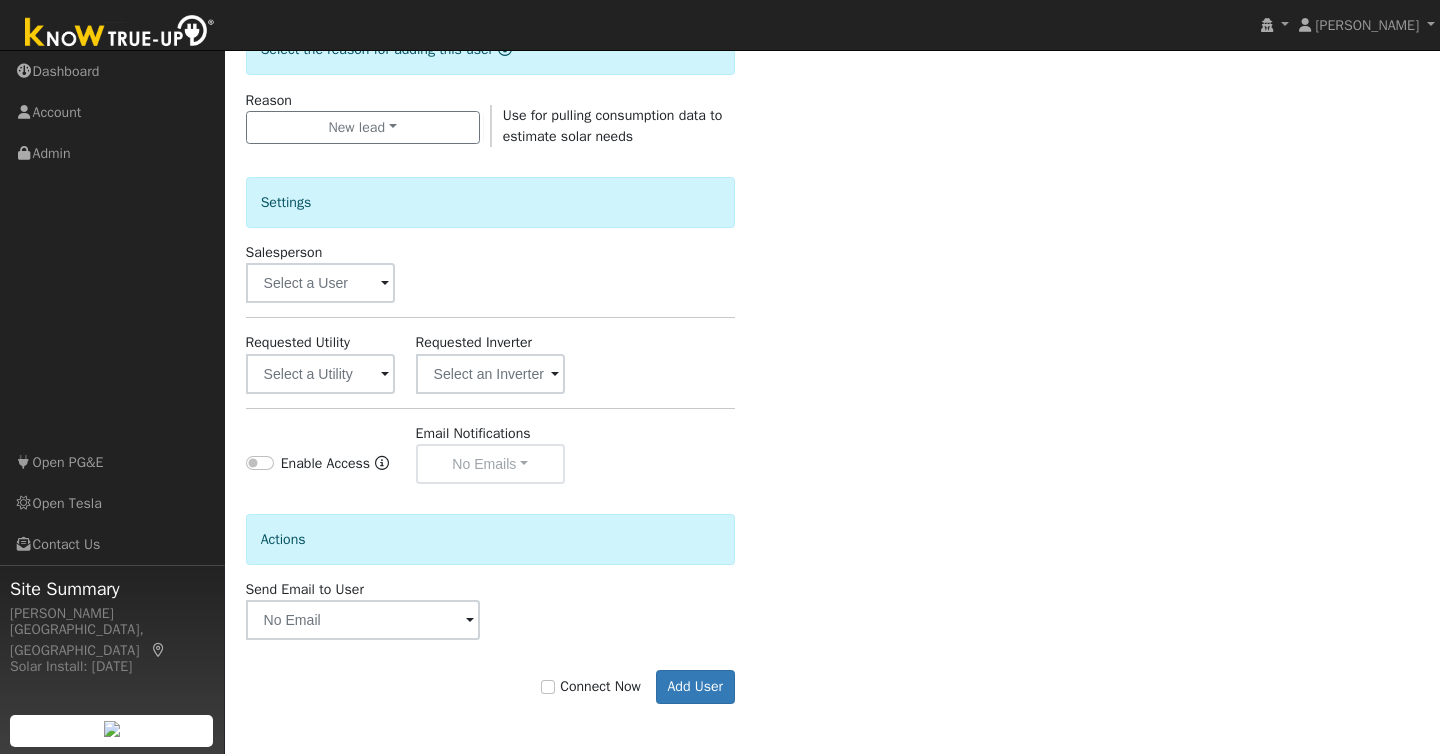 click at bounding box center (385, 375) 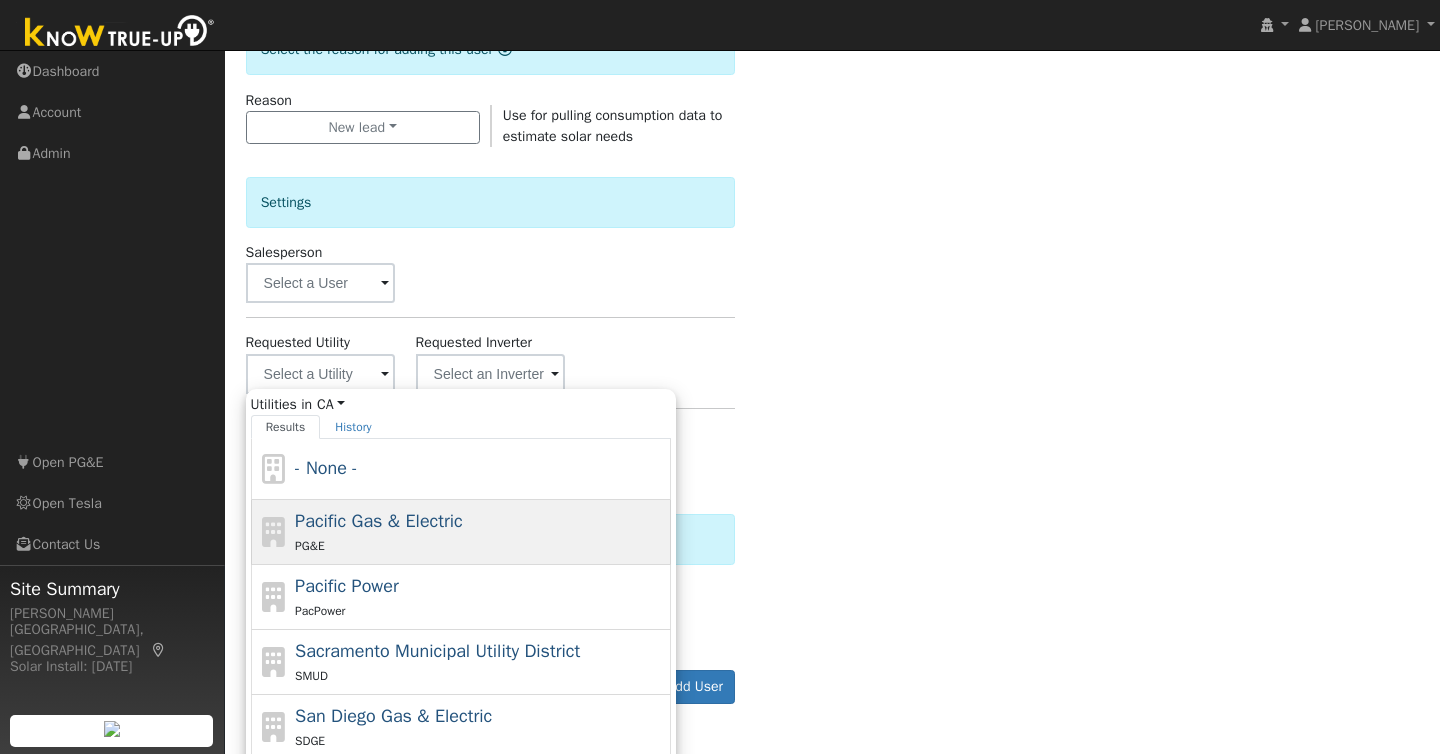click on "PG&E" at bounding box center (480, 545) 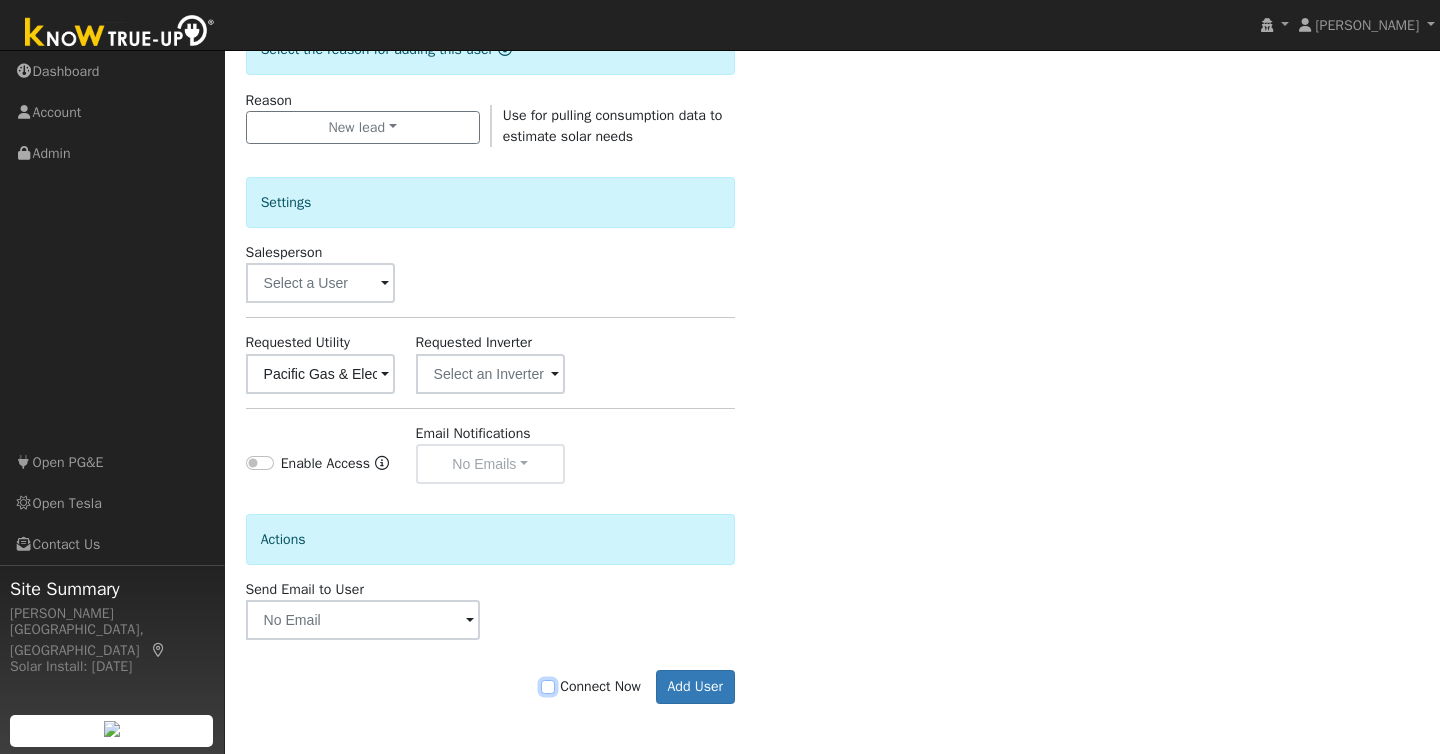 click on "Connect Now" at bounding box center (548, 687) 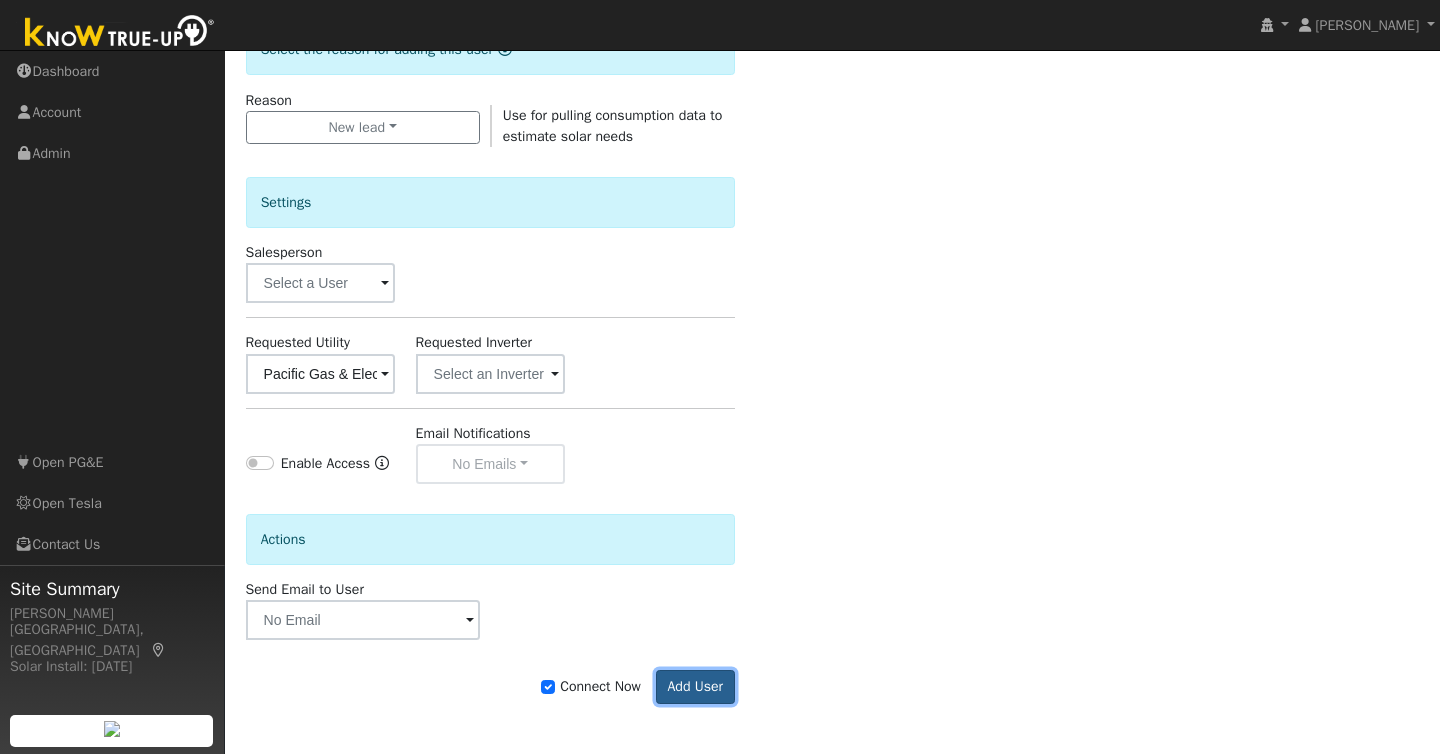 click on "Add User" at bounding box center (695, 687) 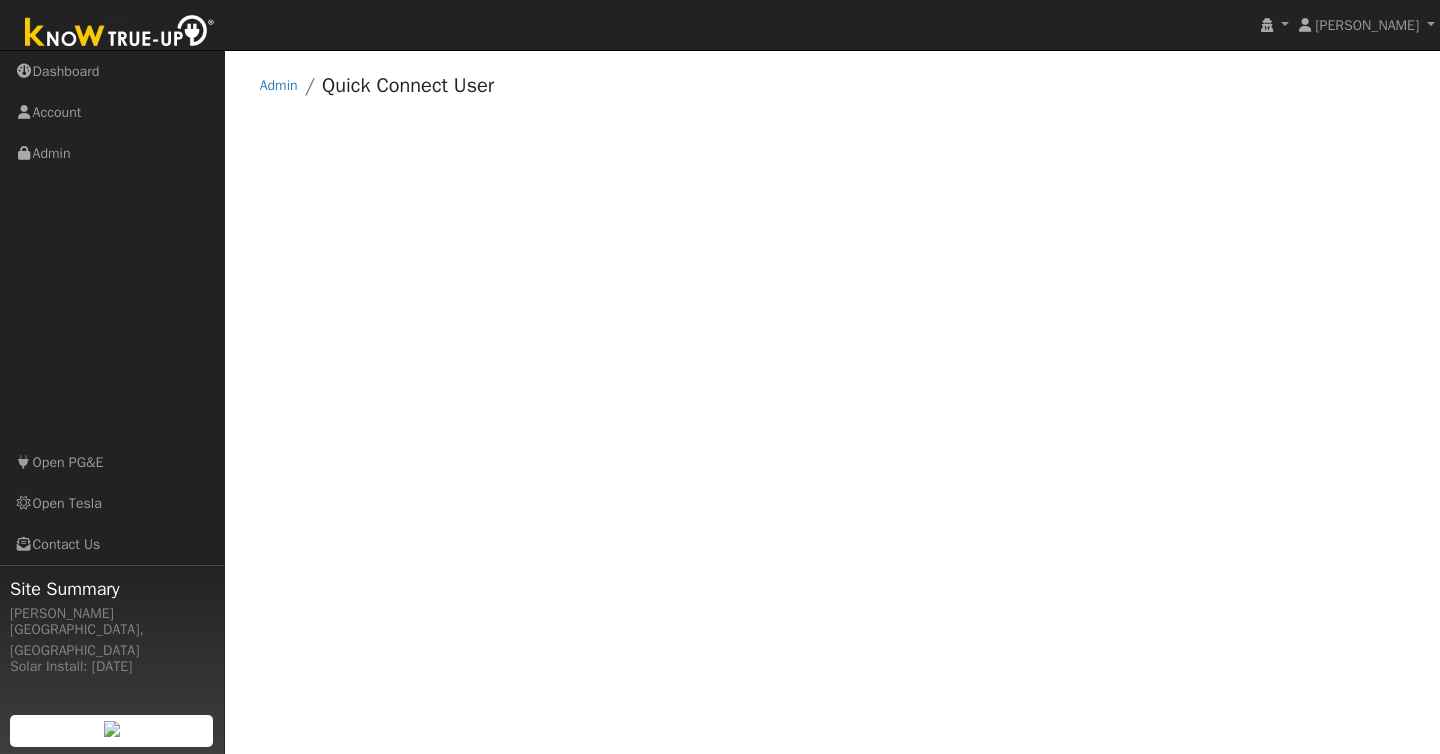 scroll, scrollTop: 0, scrollLeft: 0, axis: both 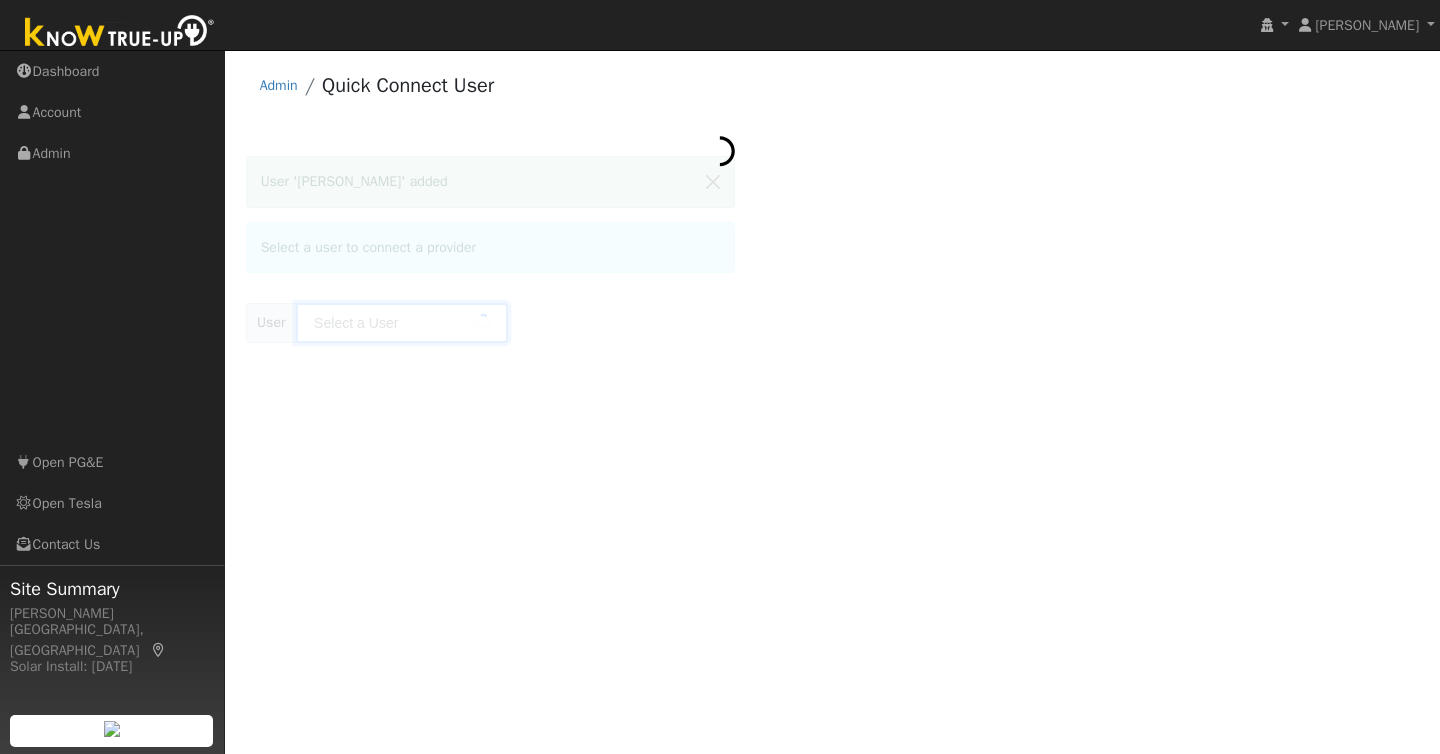 type on "[PERSON_NAME]" 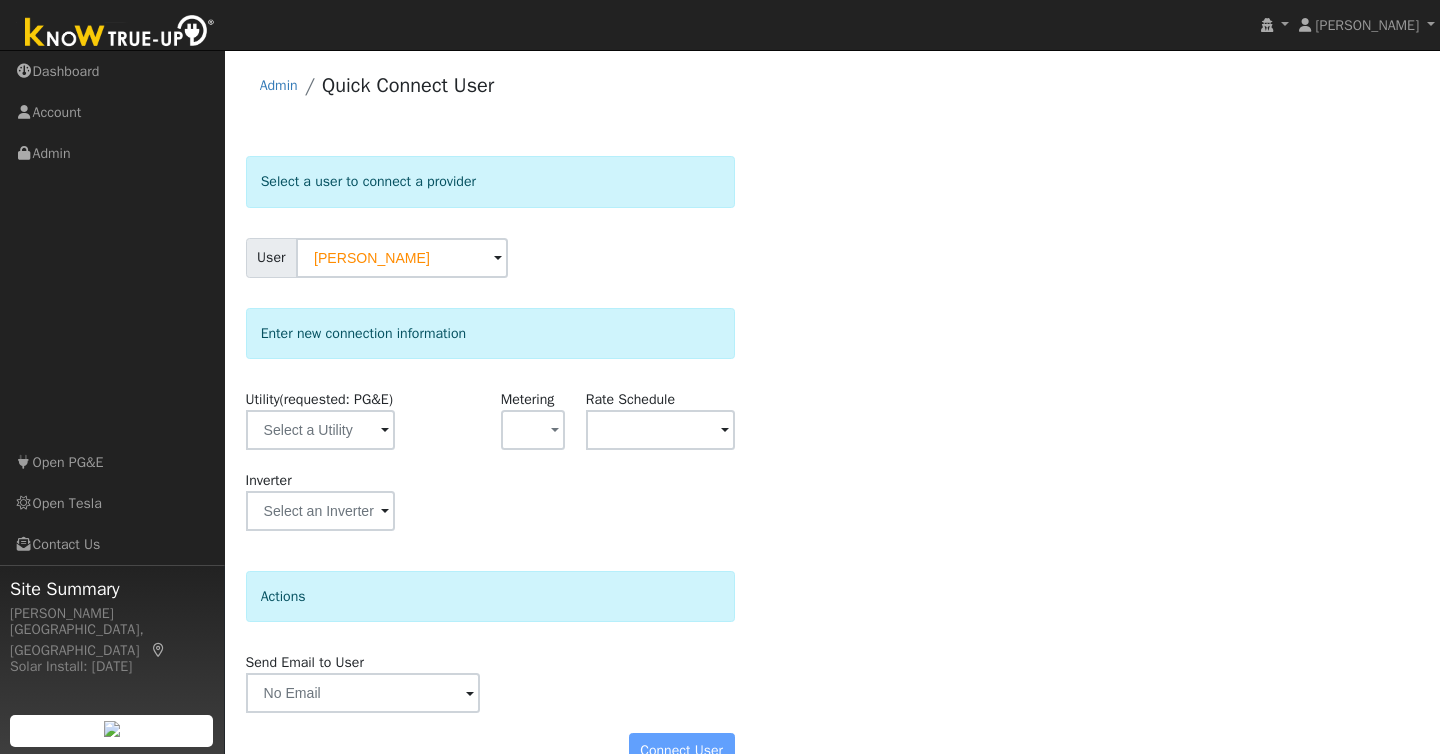 click at bounding box center (385, 431) 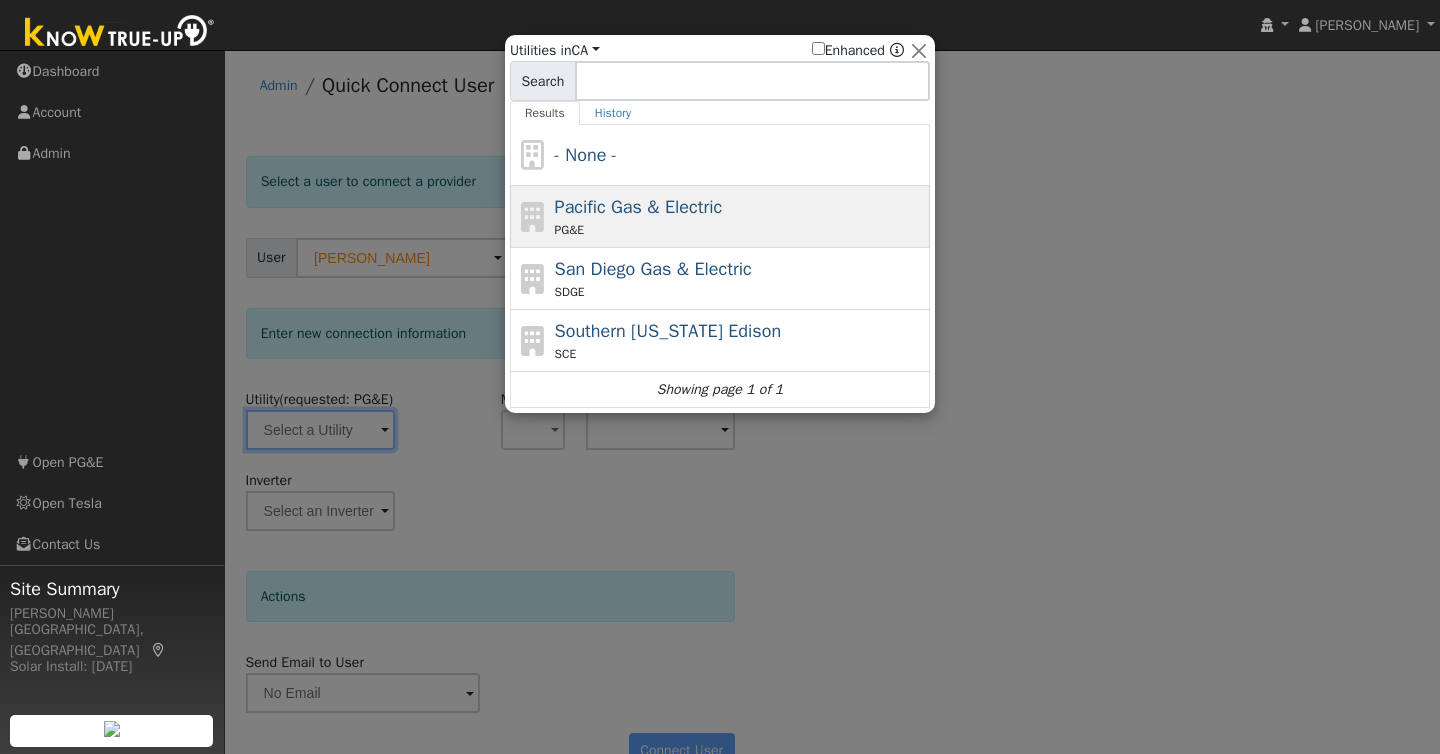 click on "Pacific Gas & Electric" at bounding box center [639, 207] 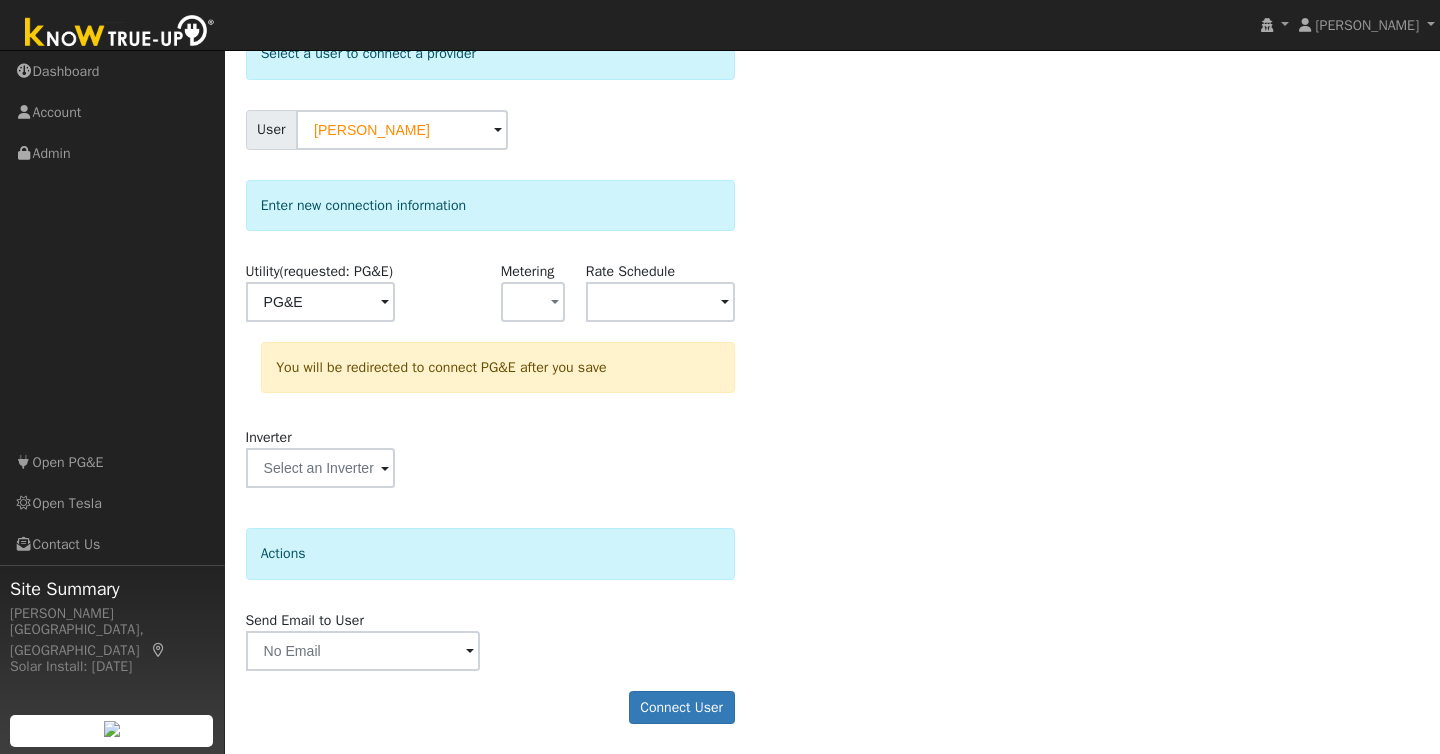 scroll, scrollTop: 150, scrollLeft: 0, axis: vertical 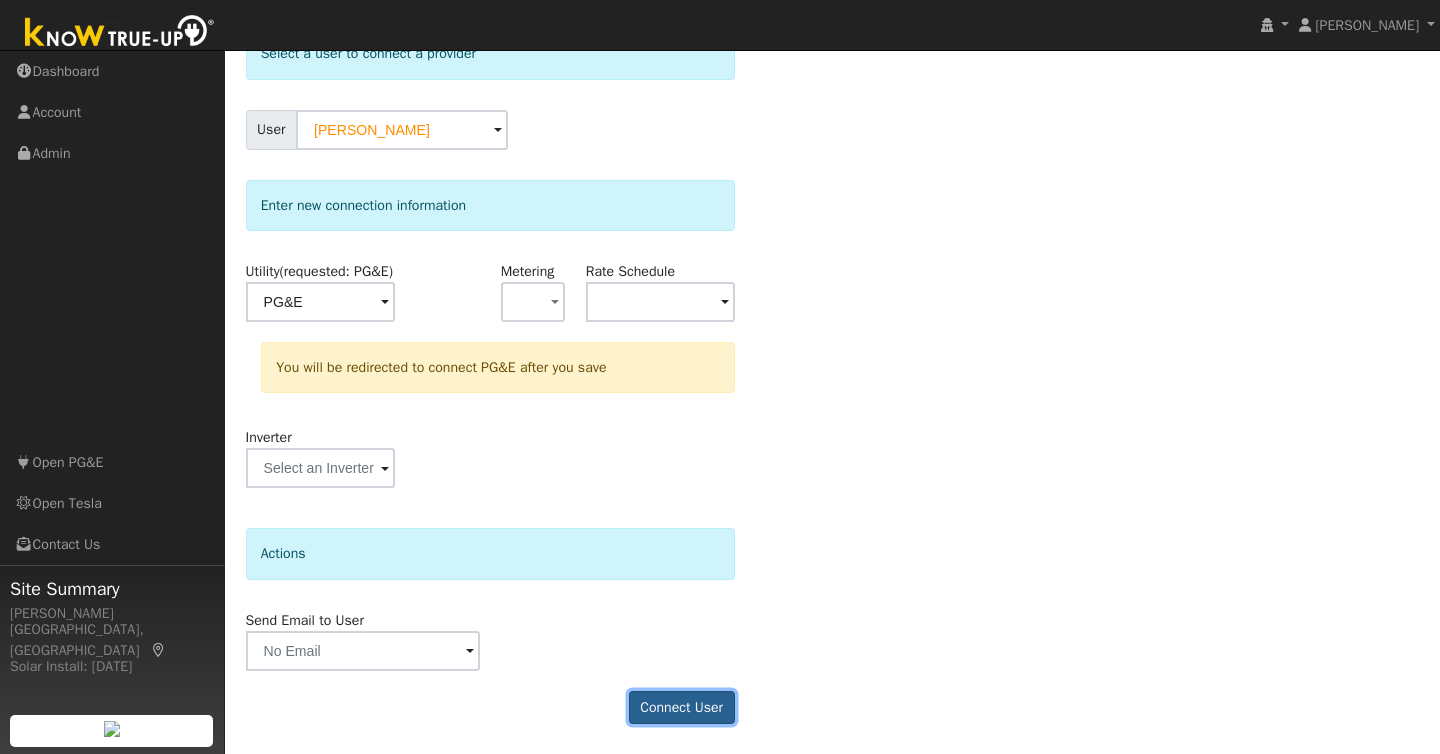 click on "Connect User" at bounding box center (682, 708) 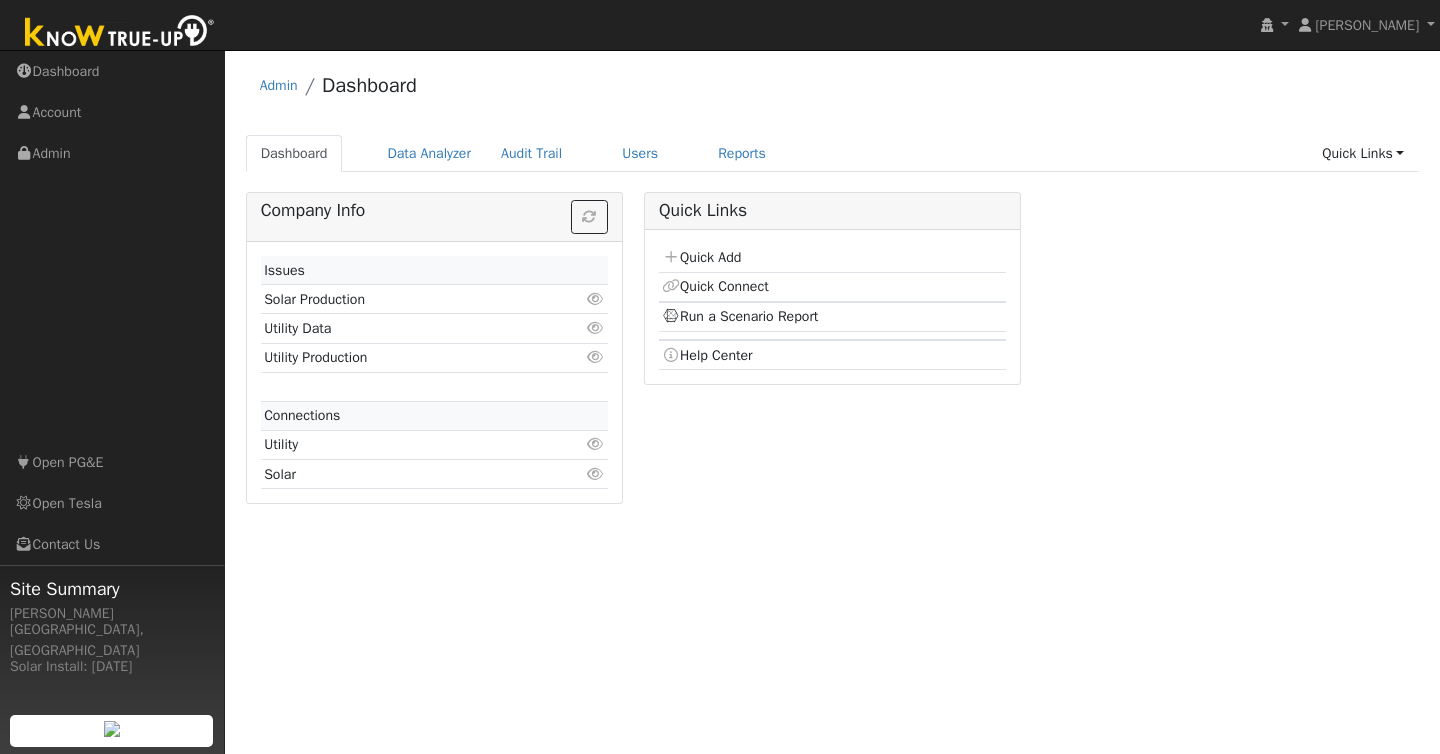 scroll, scrollTop: 0, scrollLeft: 0, axis: both 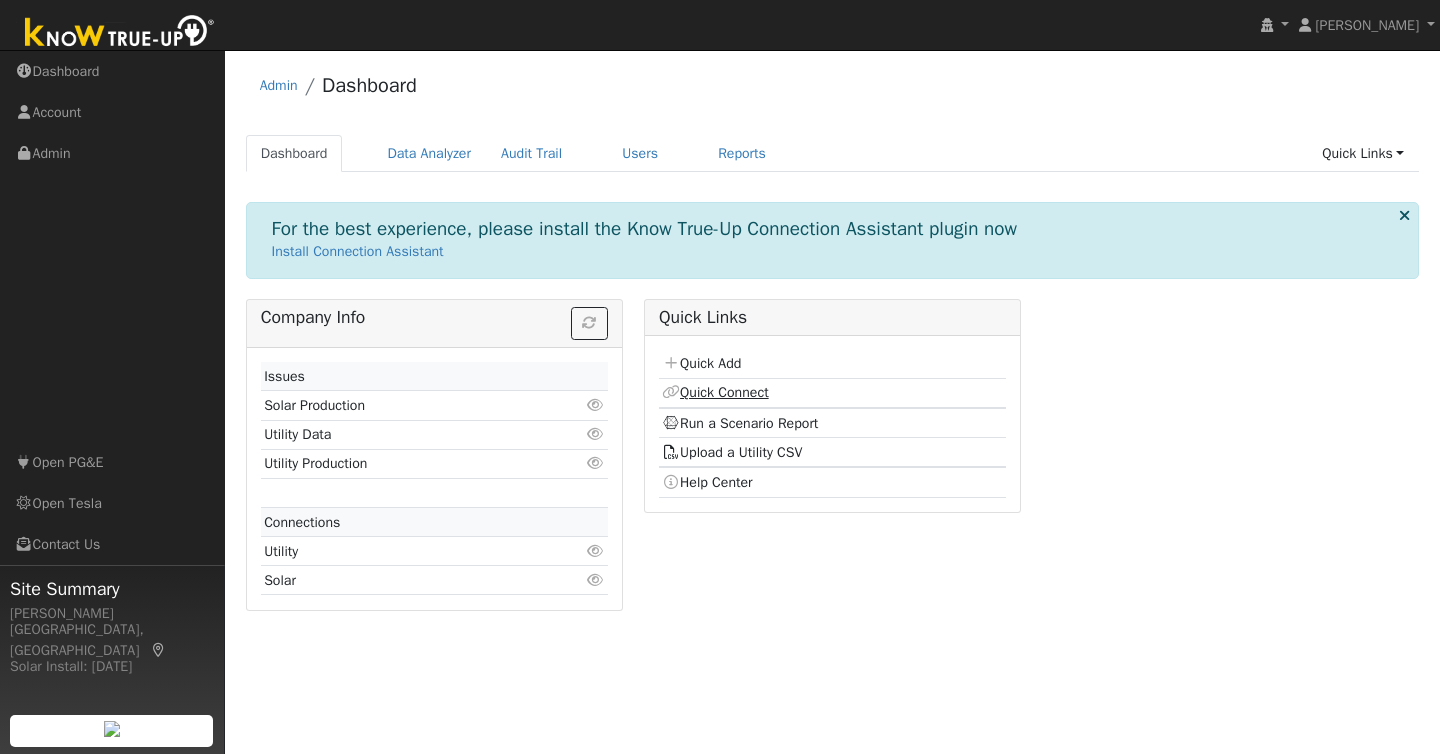 click on "Quick Connect" at bounding box center [715, 392] 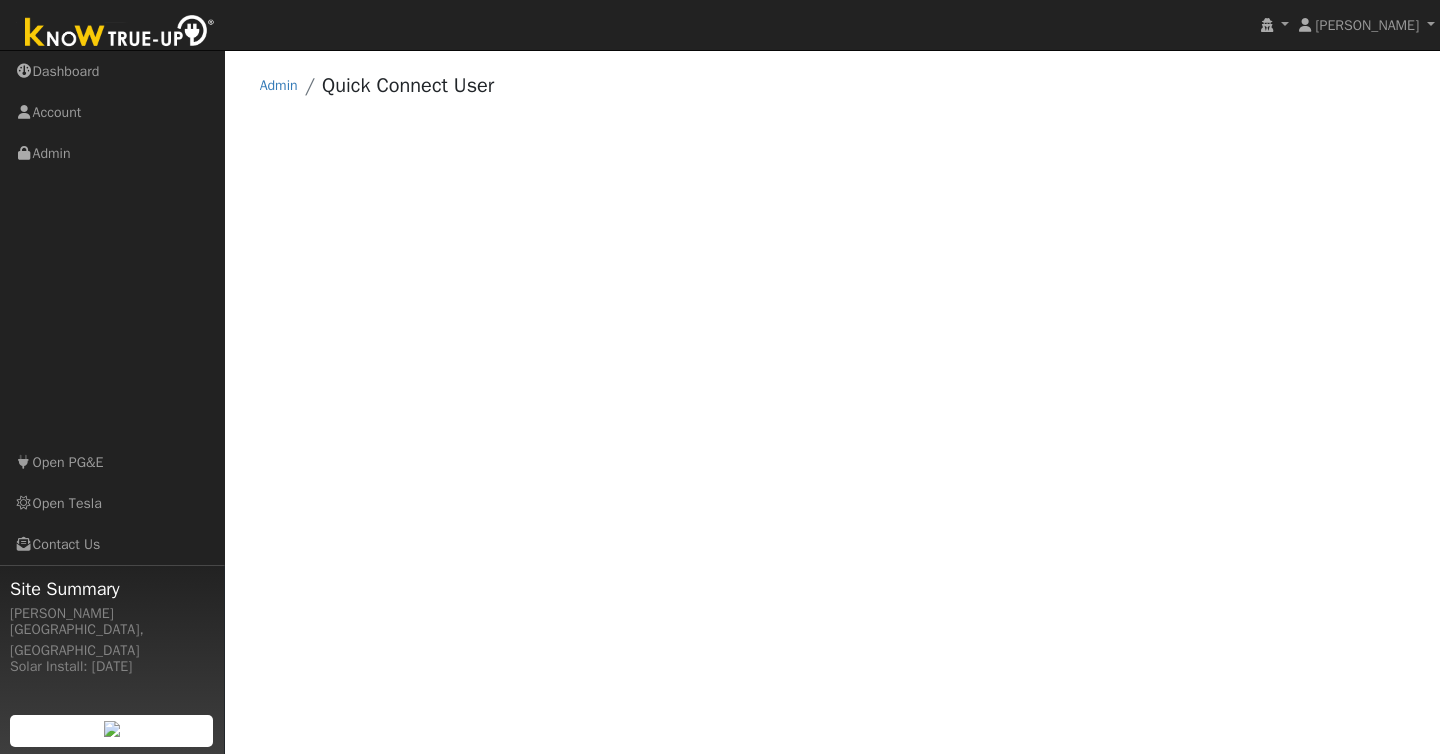 scroll, scrollTop: 0, scrollLeft: 0, axis: both 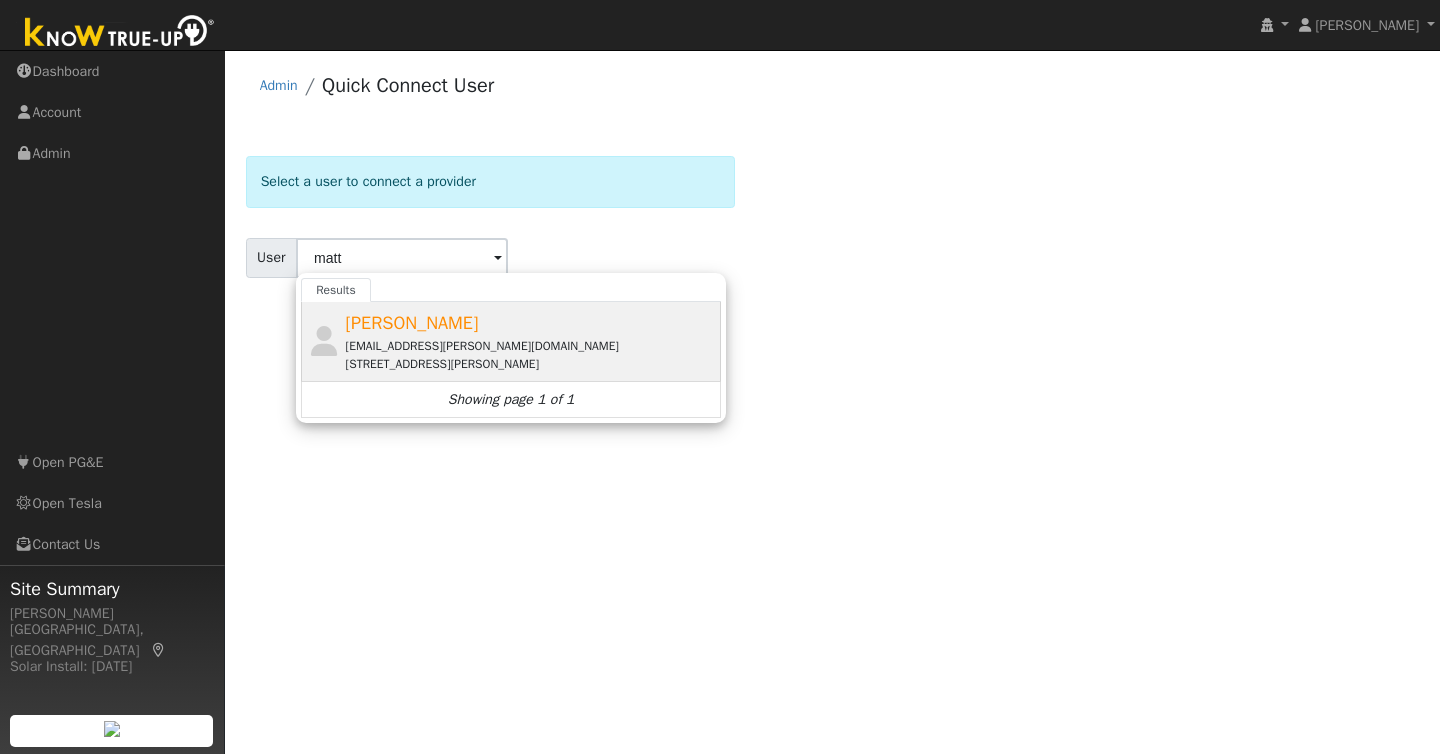 click on "[PERSON_NAME]" at bounding box center [412, 323] 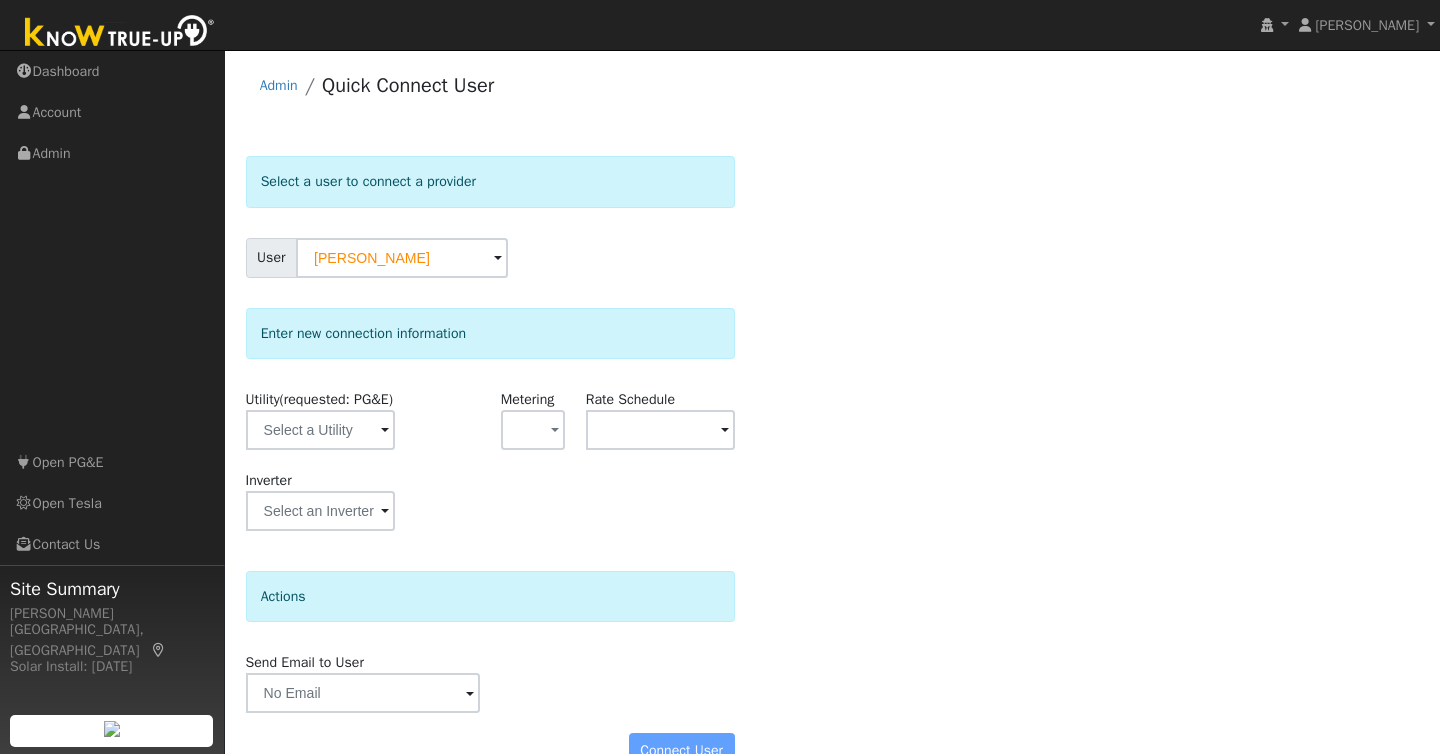 click at bounding box center (385, 431) 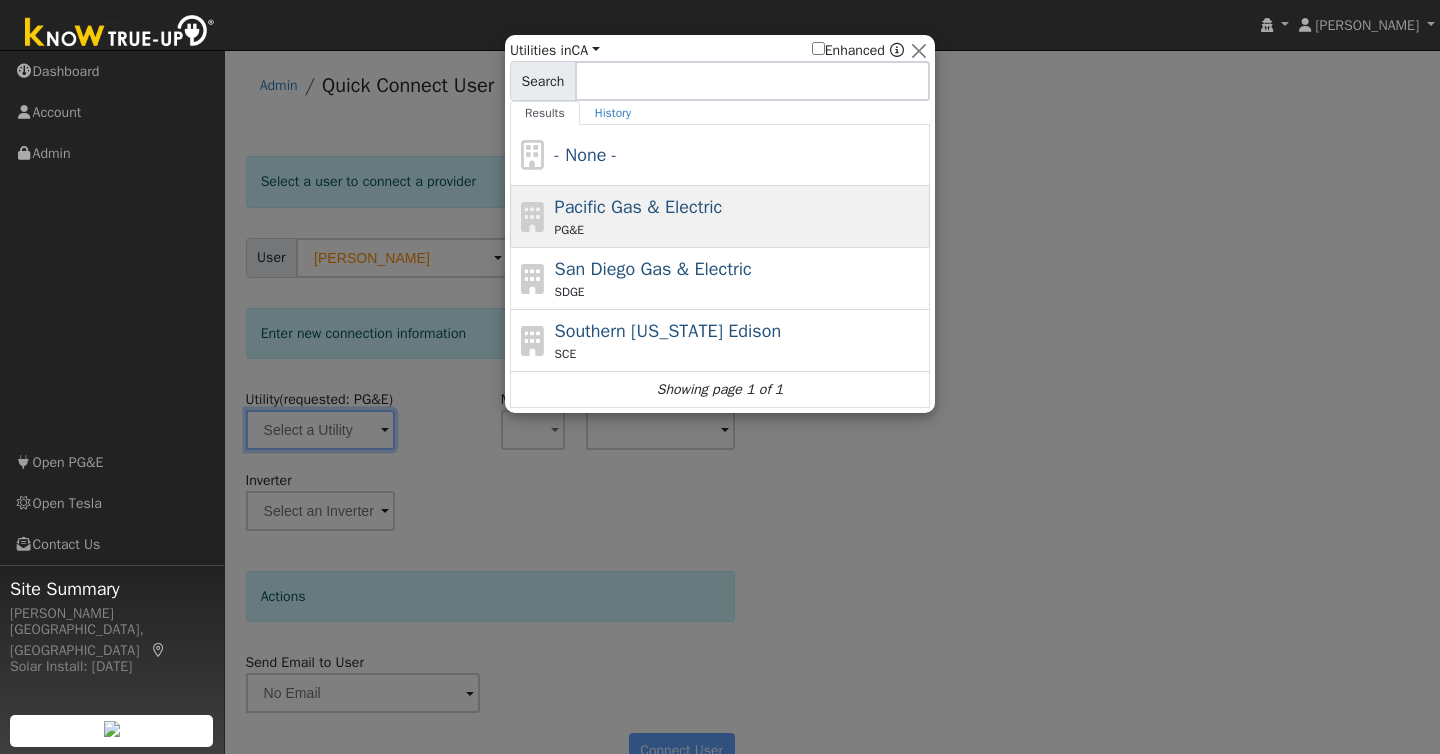 click on "Pacific Gas & Electric" at bounding box center [639, 207] 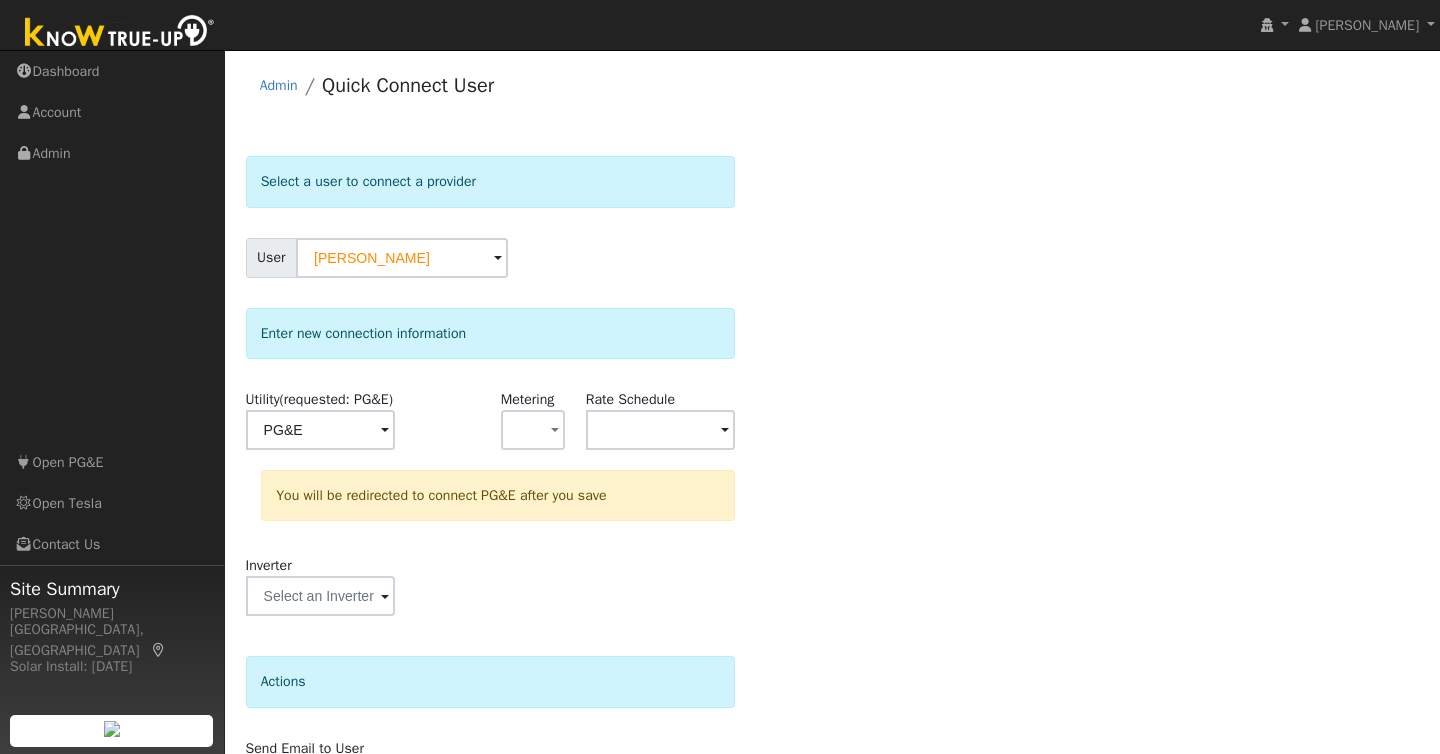 scroll, scrollTop: 150, scrollLeft: 0, axis: vertical 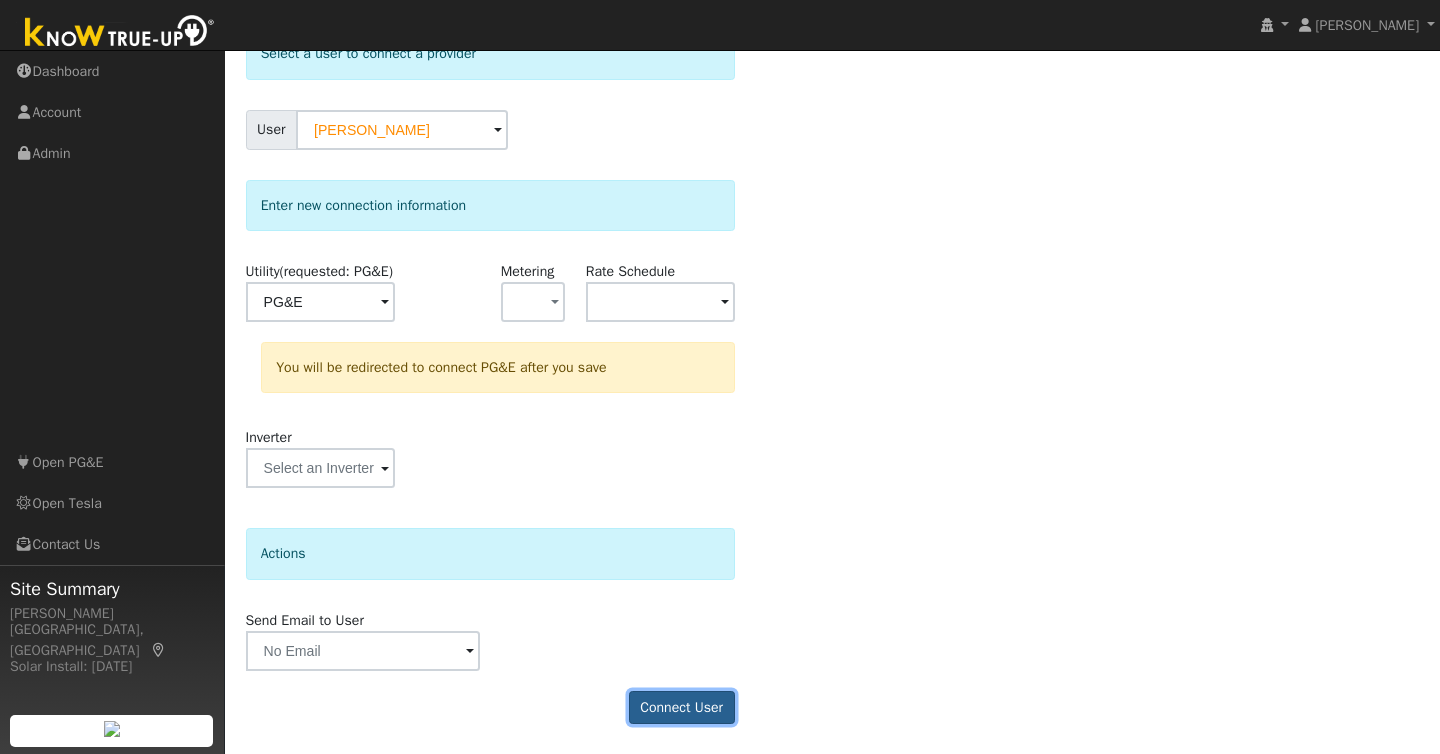 click on "Connect User" at bounding box center (682, 708) 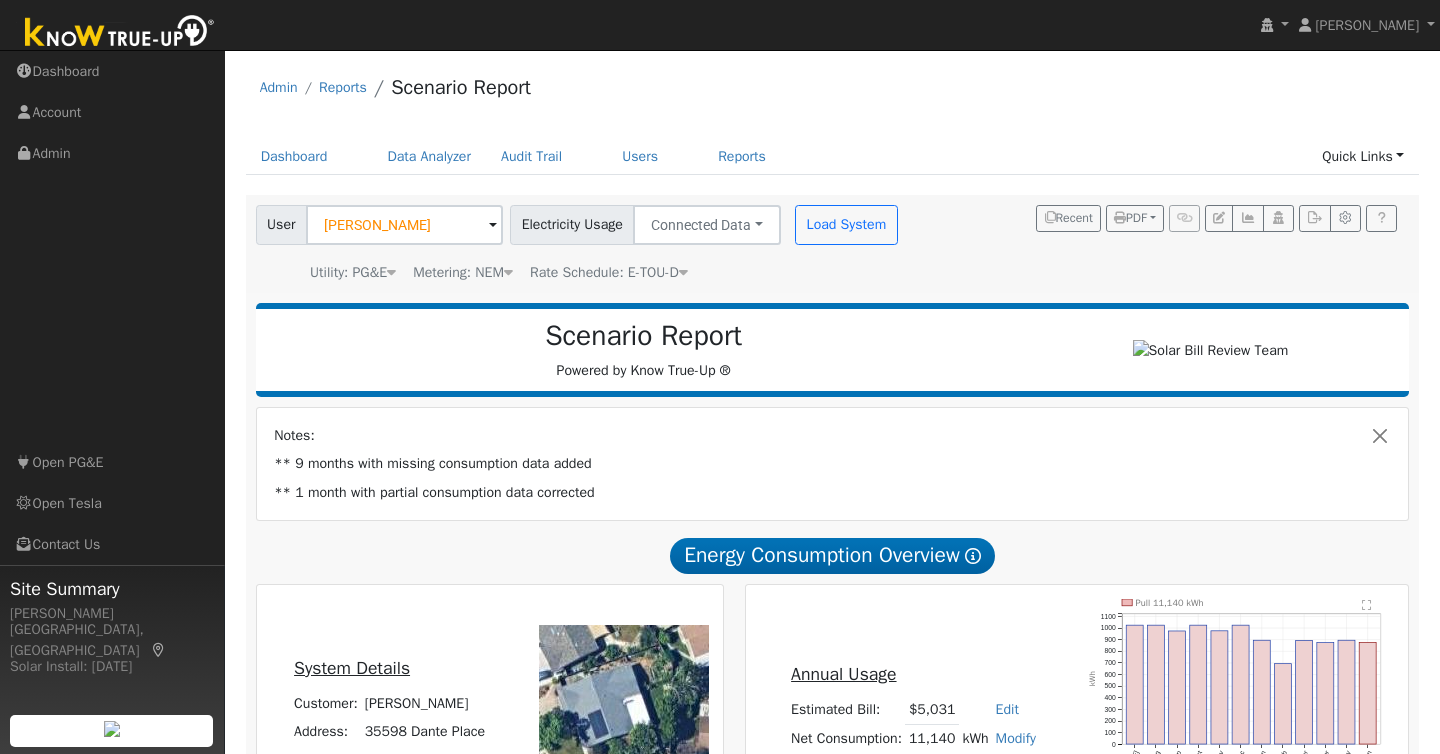 scroll, scrollTop: 63, scrollLeft: 0, axis: vertical 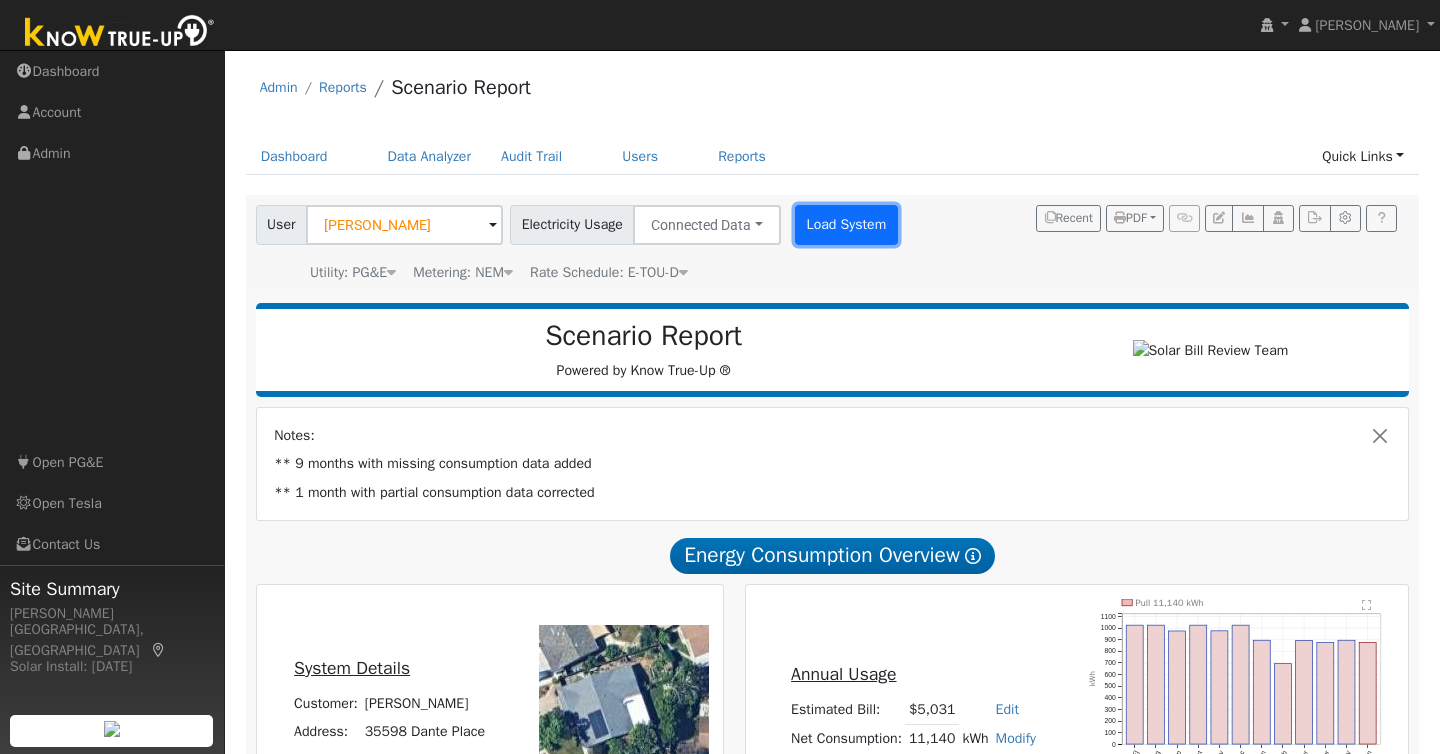 click on "Load System" at bounding box center (846, 225) 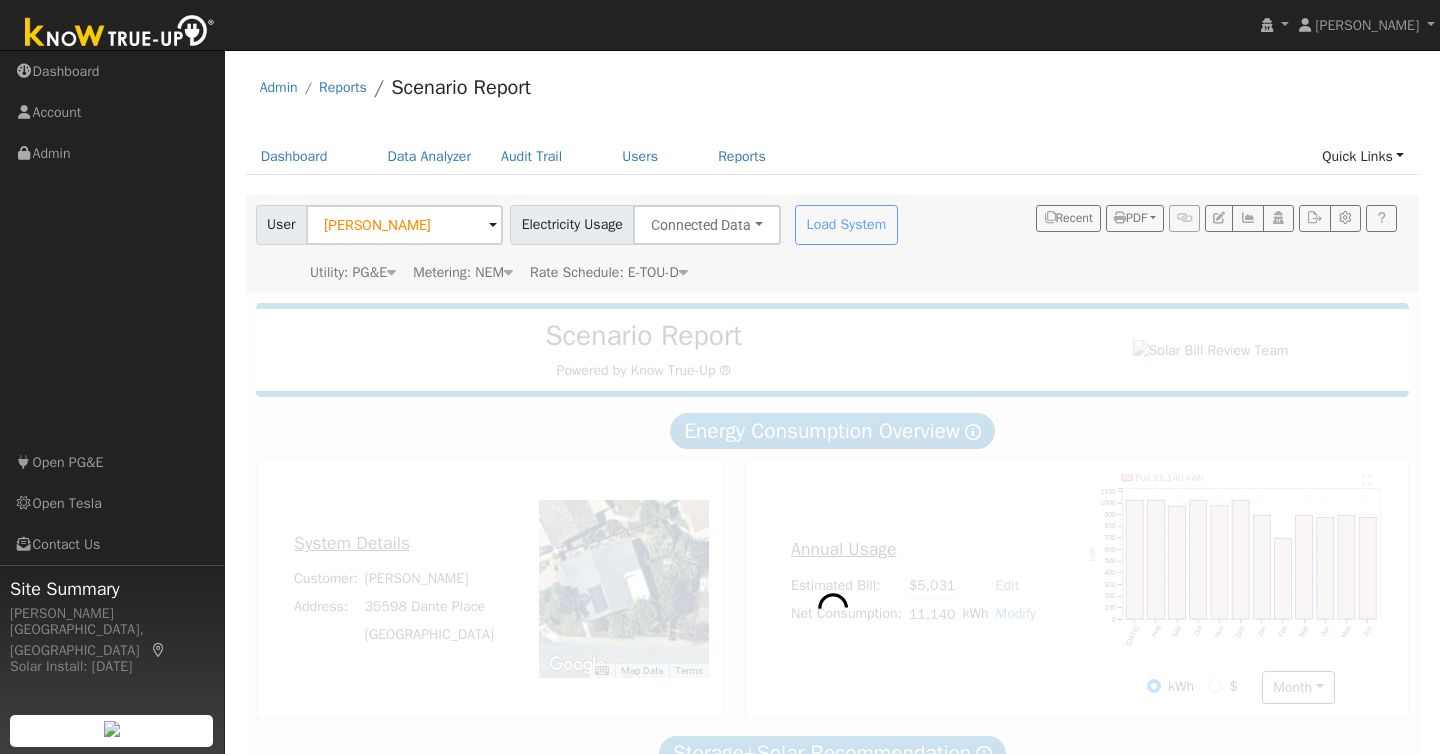 scroll, scrollTop: 0, scrollLeft: 0, axis: both 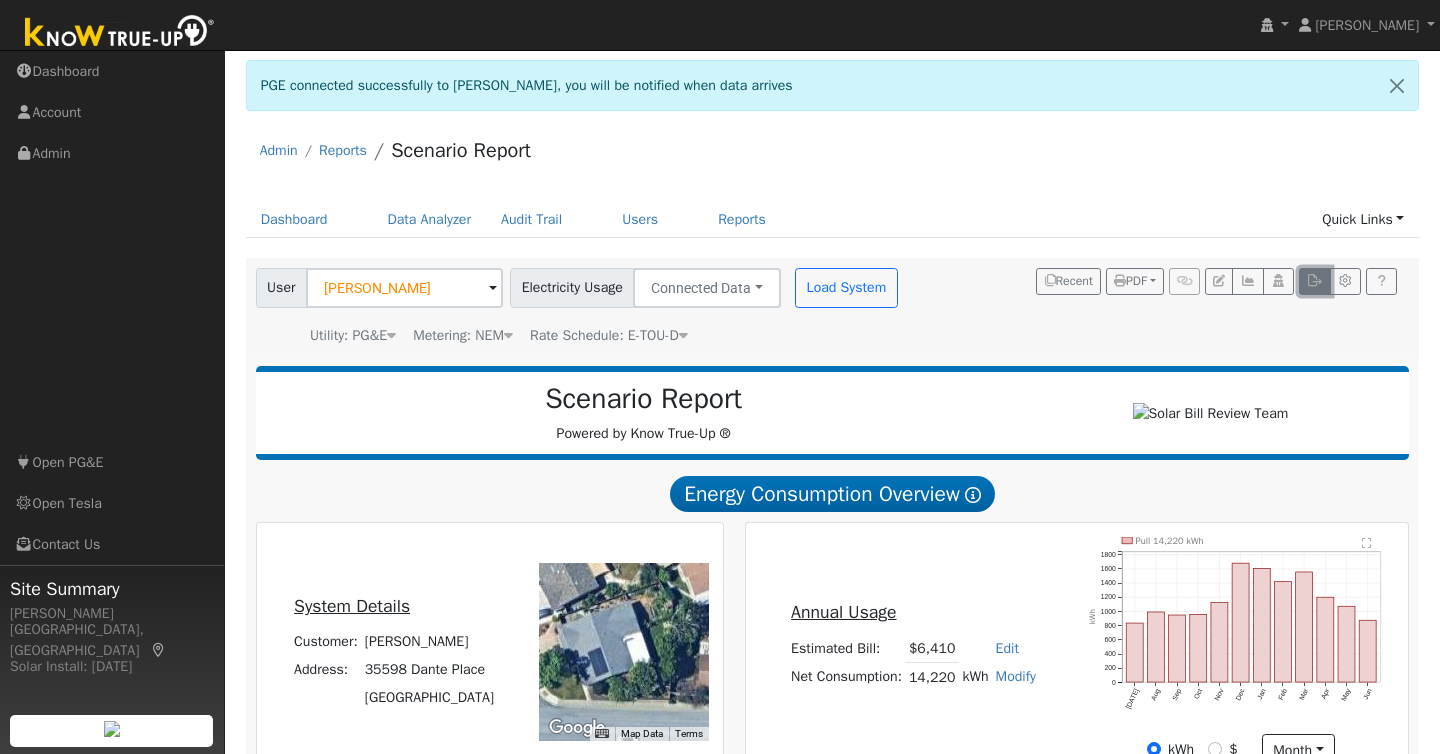 click at bounding box center [1314, 281] 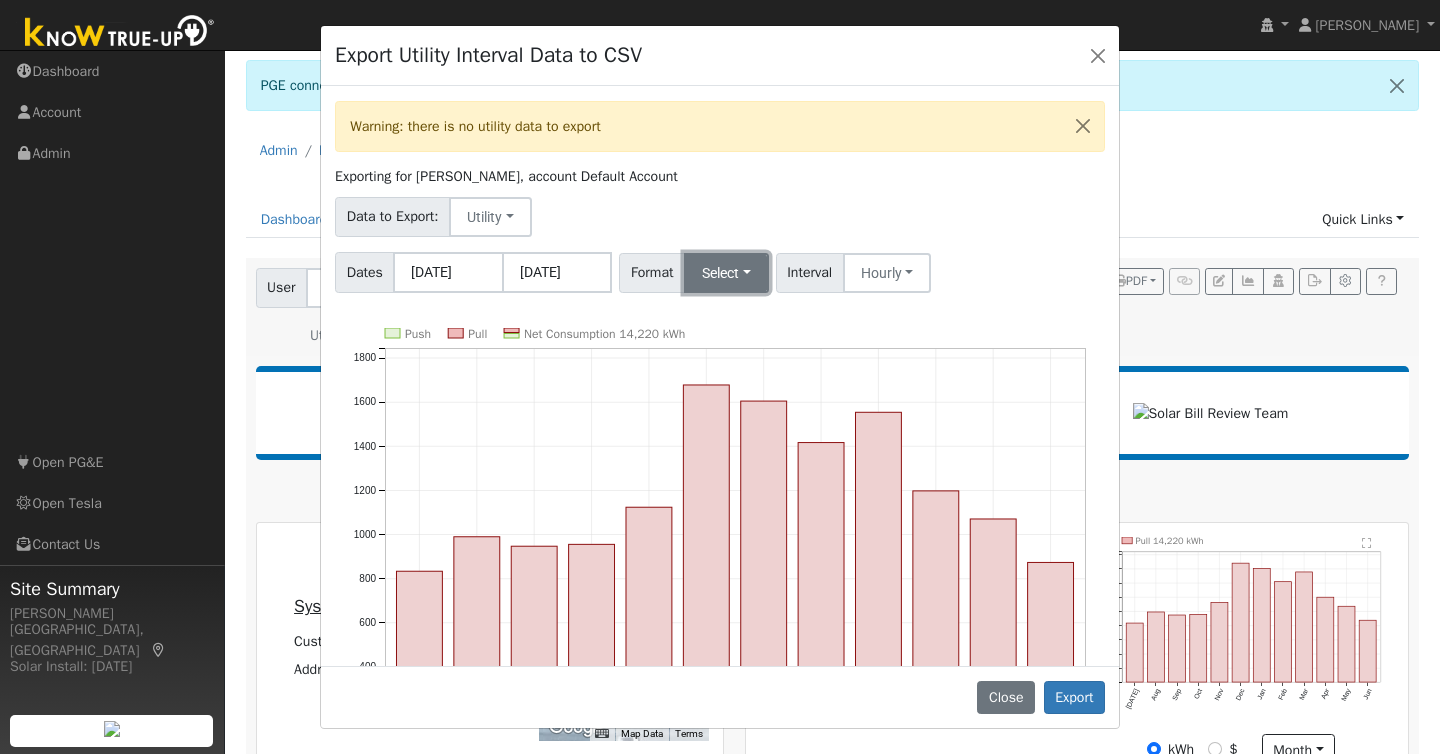 click on "Select" at bounding box center [726, 273] 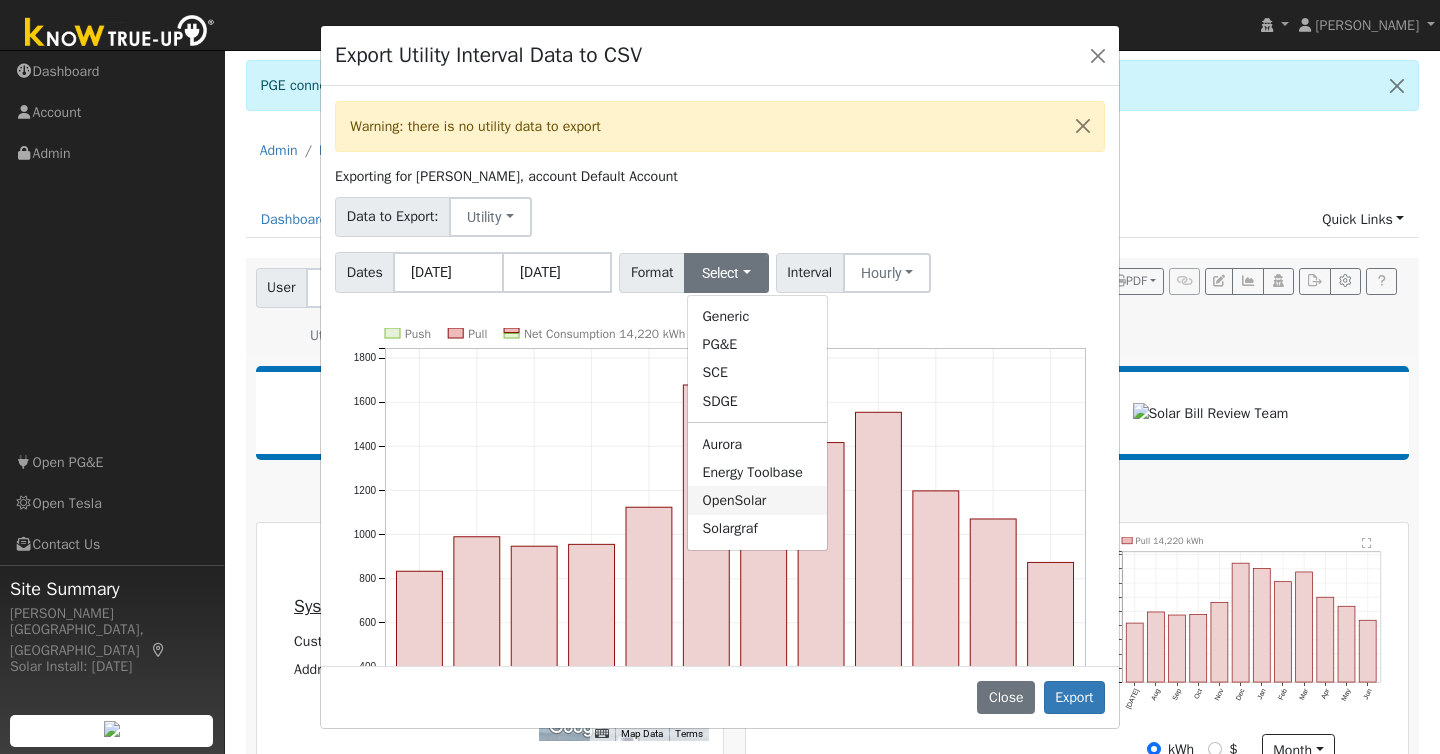 click on "OpenSolar" at bounding box center [757, 500] 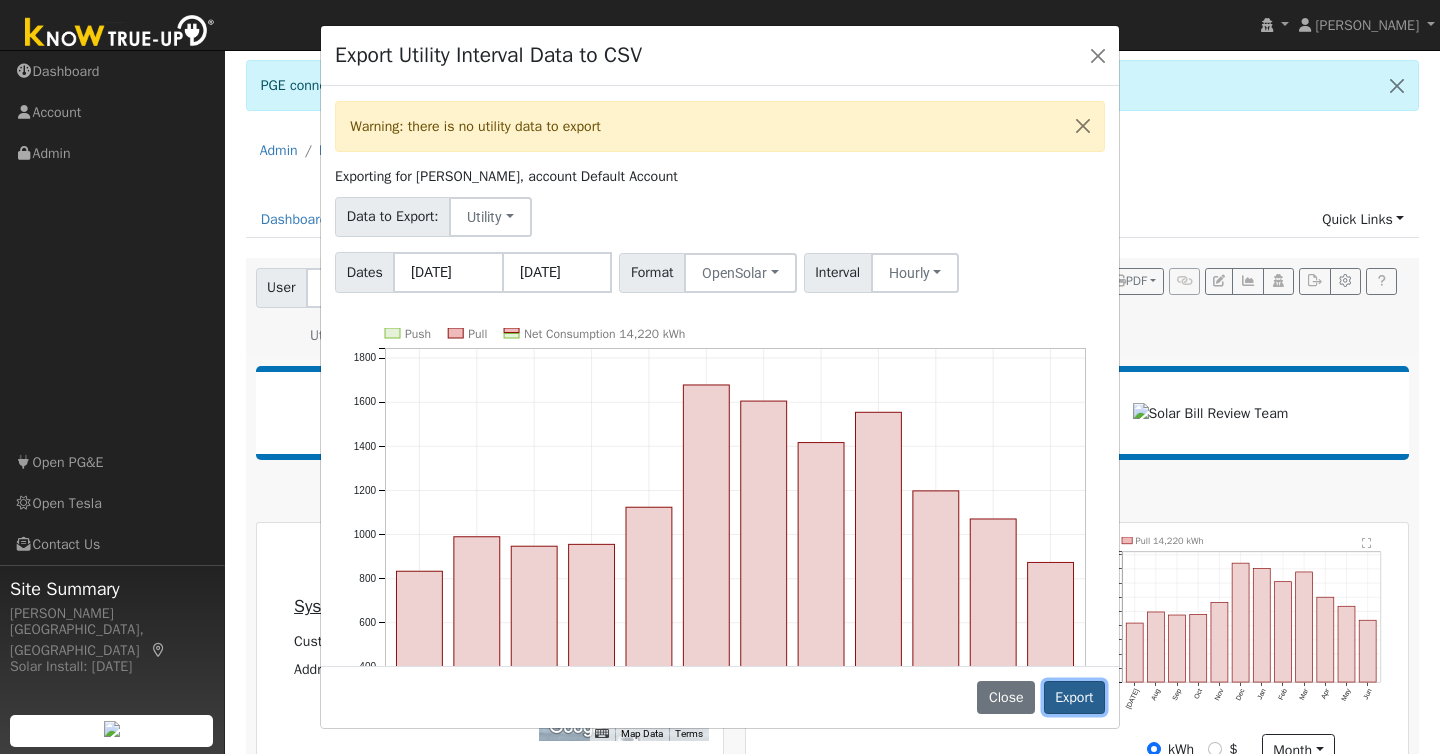 click on "Export" at bounding box center [1074, 698] 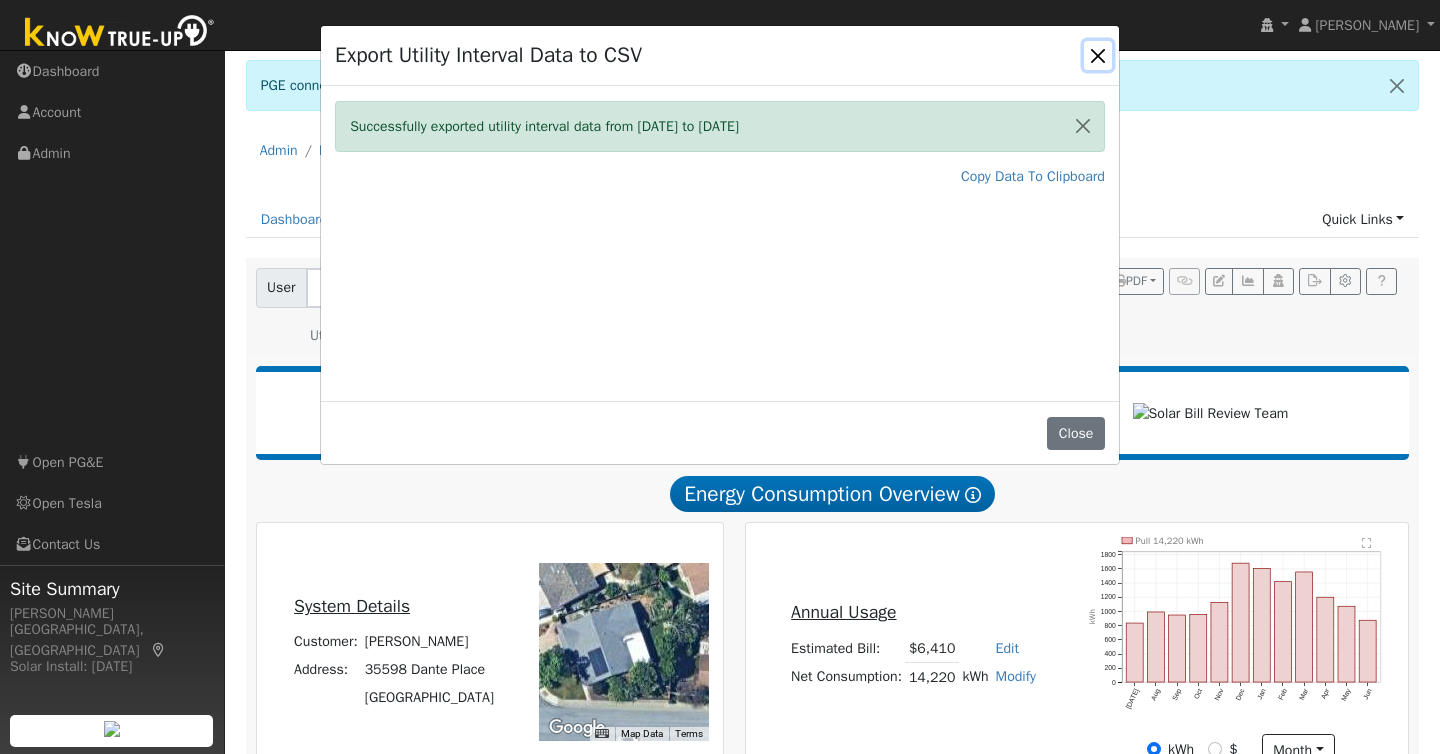 click at bounding box center [1098, 55] 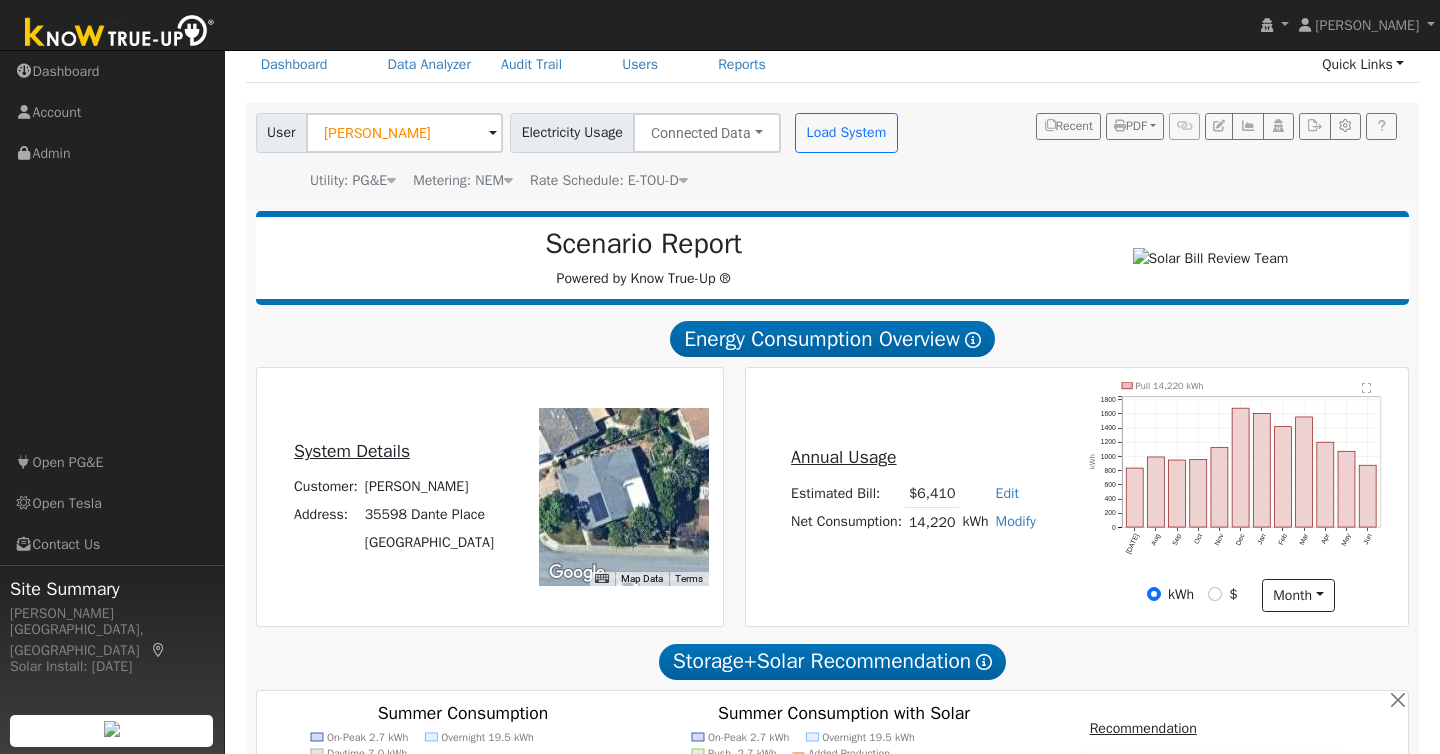 scroll, scrollTop: 161, scrollLeft: 0, axis: vertical 